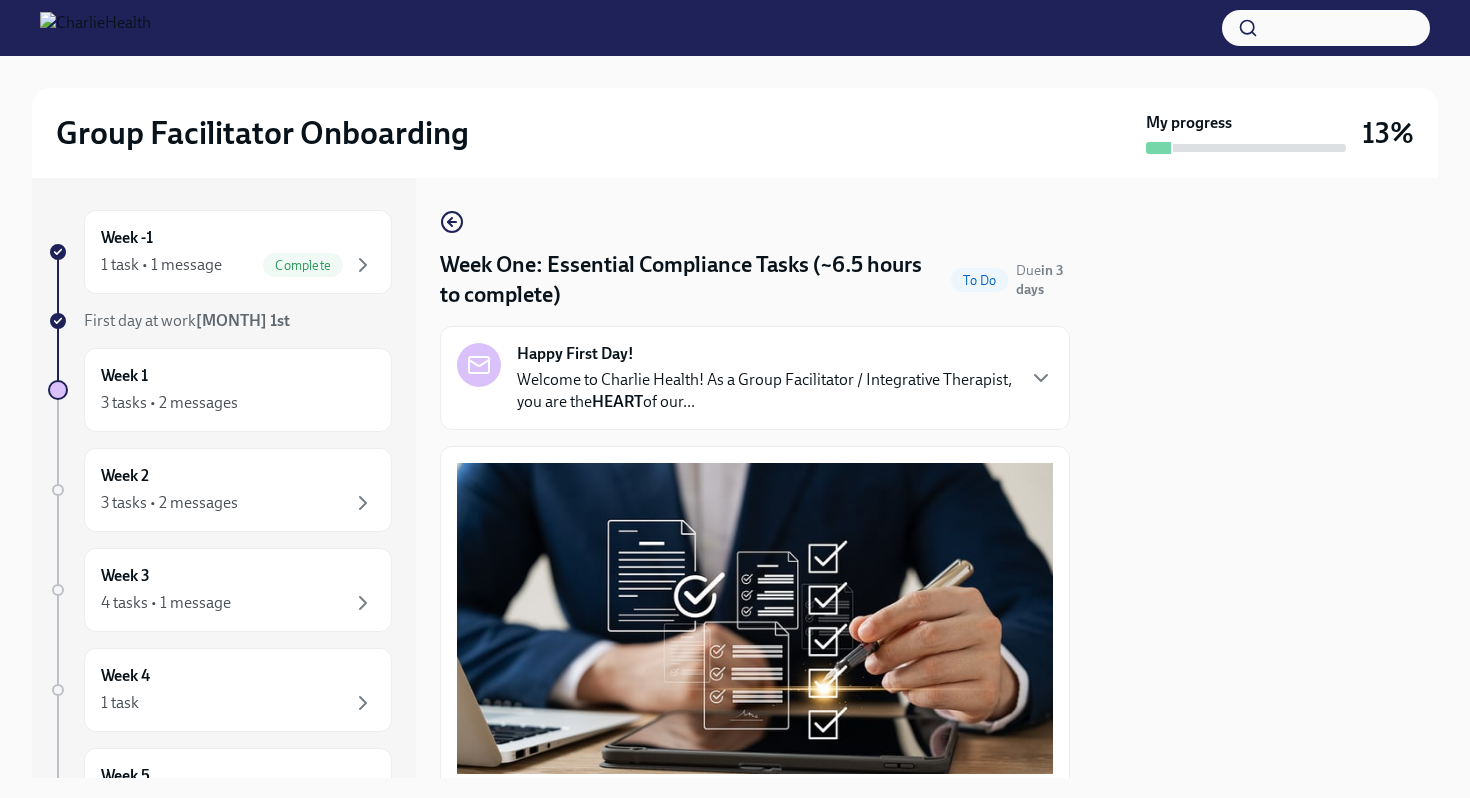 scroll, scrollTop: 0, scrollLeft: 0, axis: both 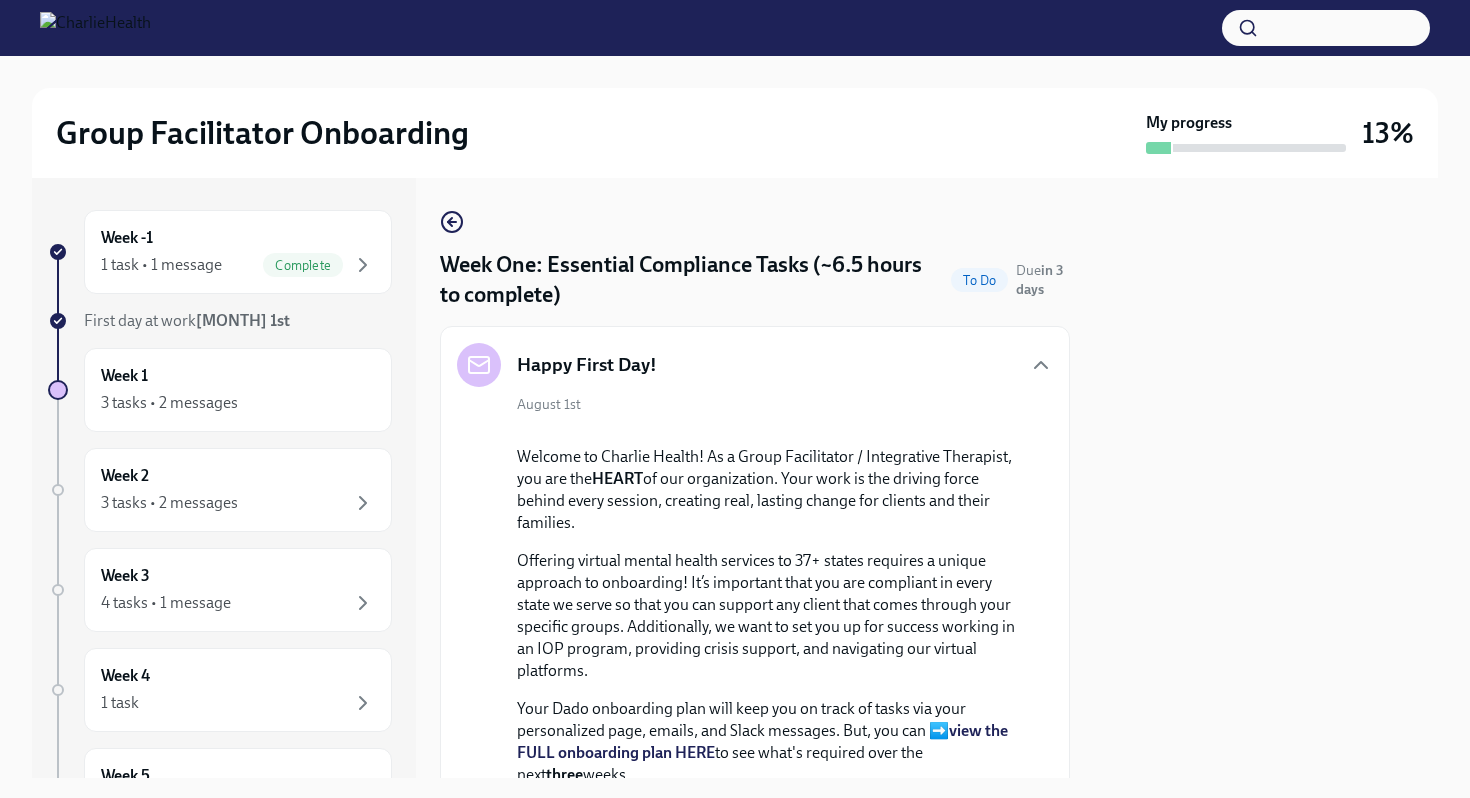 click on "Happy First Day!" at bounding box center [755, 365] 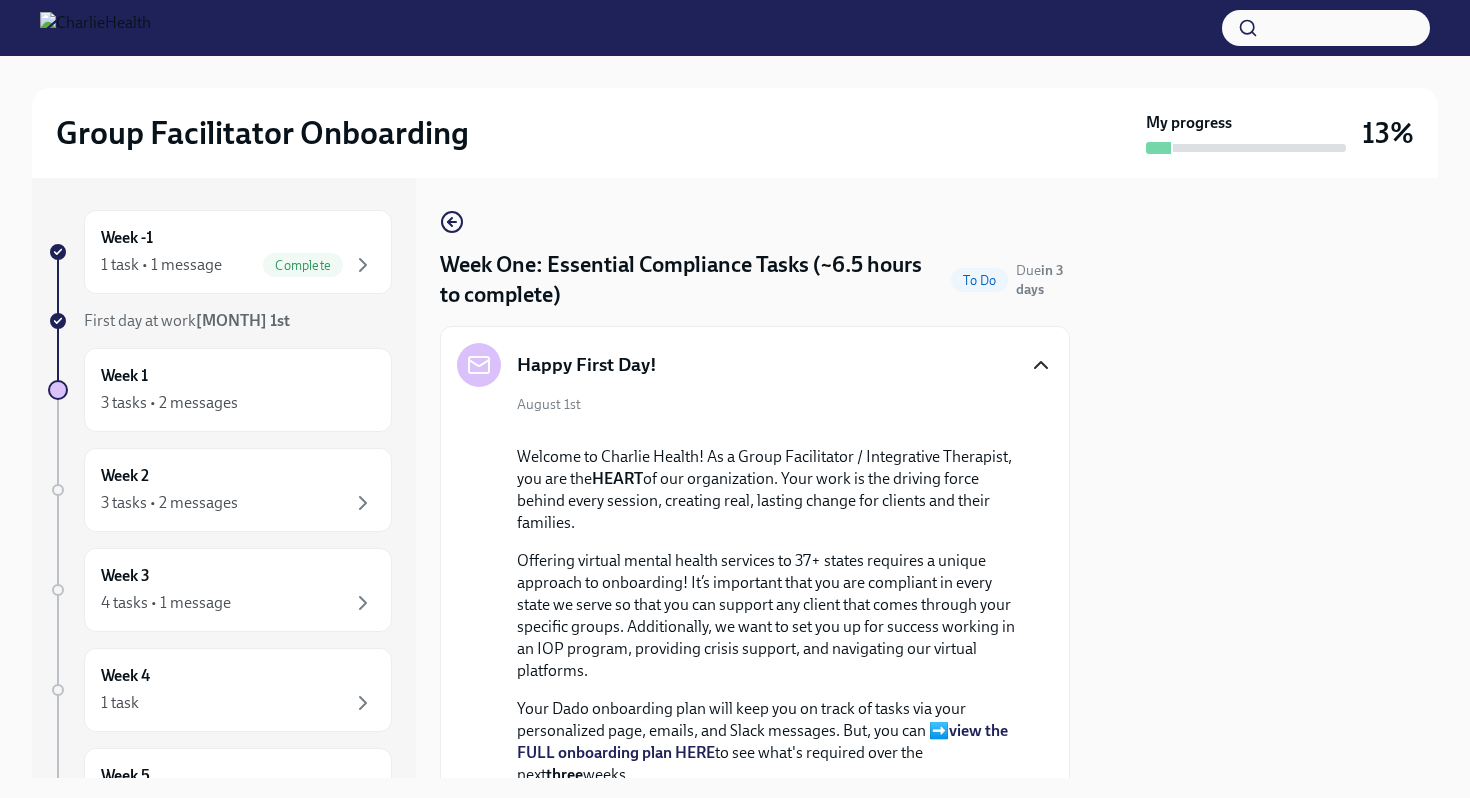 click 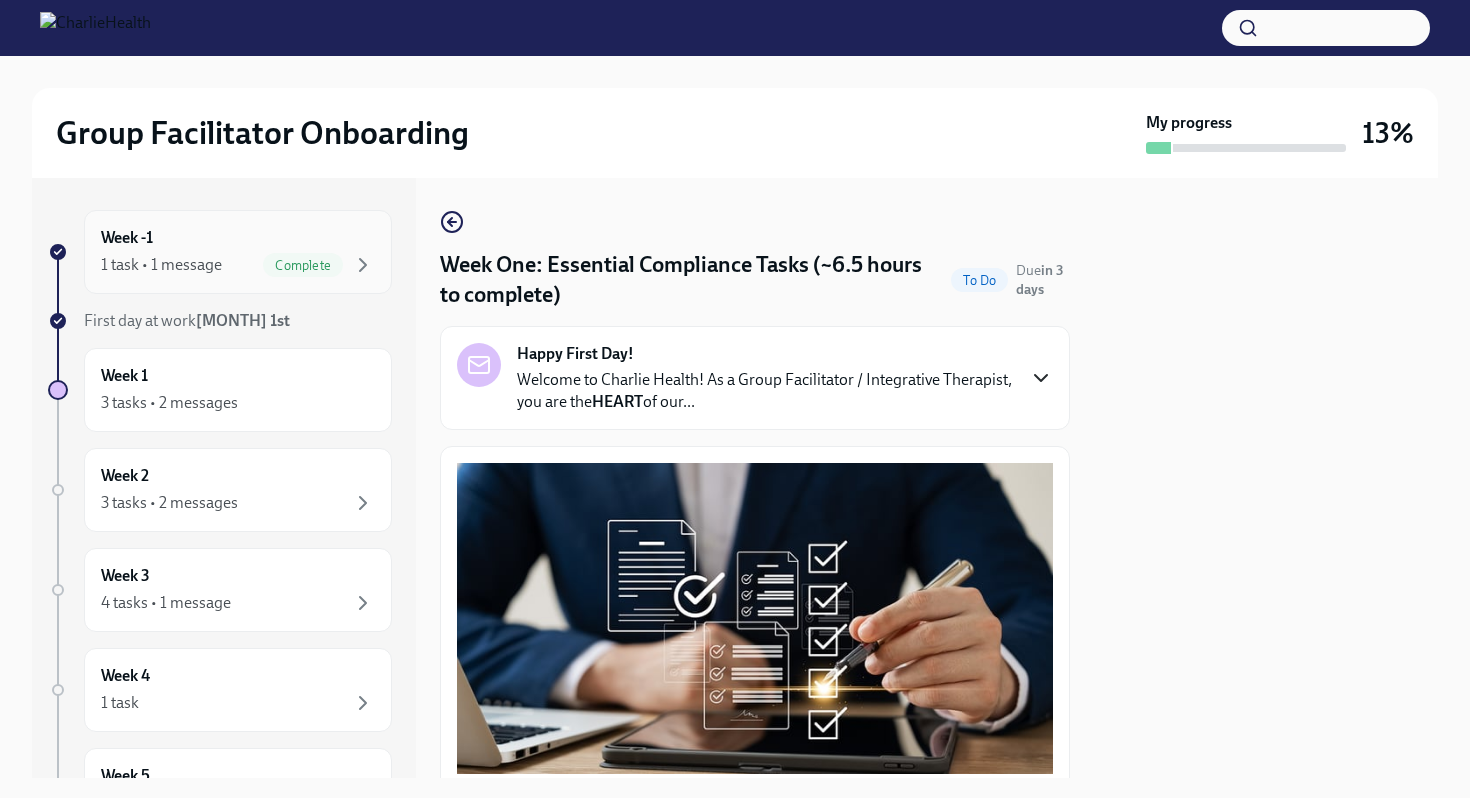 click on "Week -1 1 task • 1 message Complete" at bounding box center (238, 252) 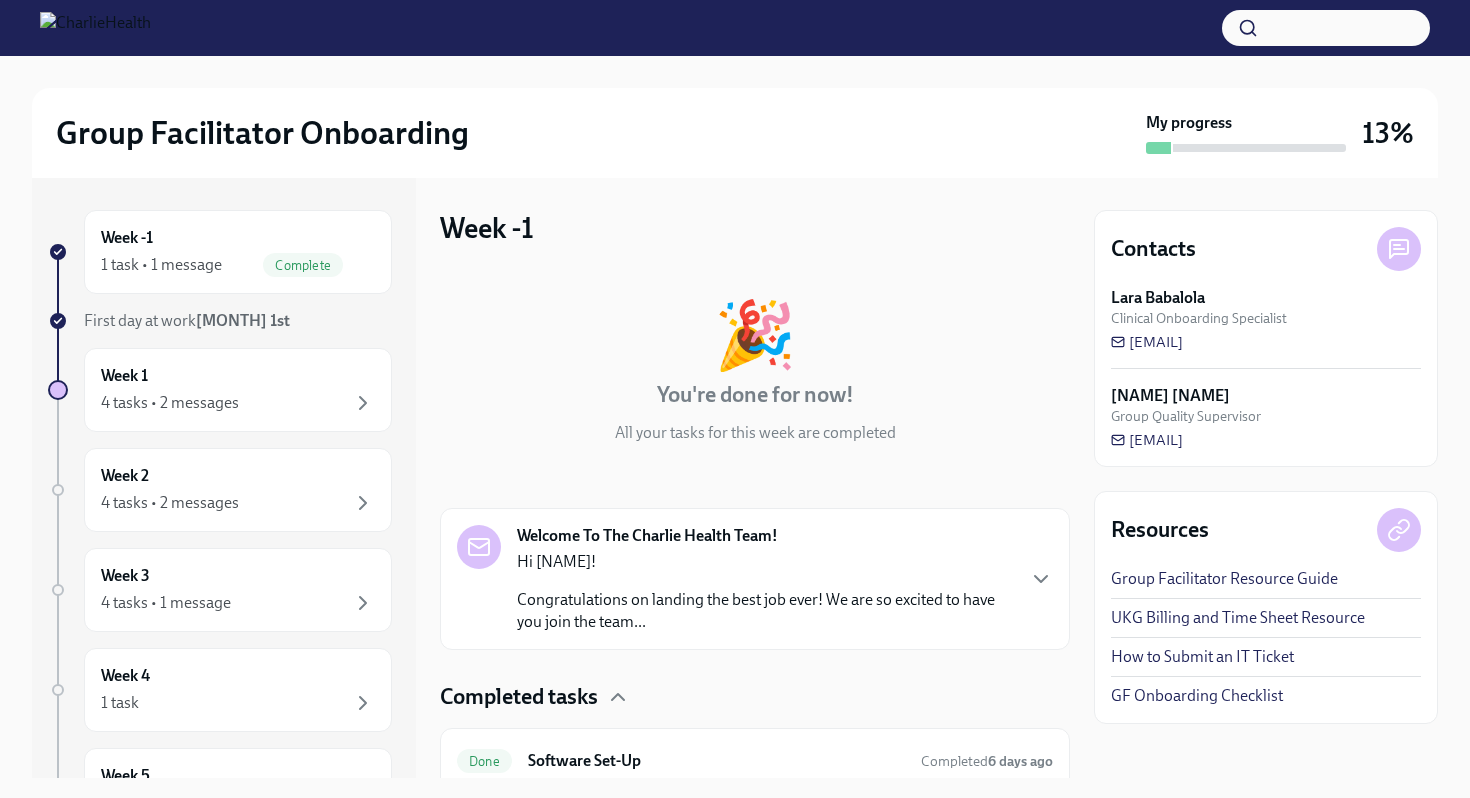 scroll, scrollTop: 80, scrollLeft: 0, axis: vertical 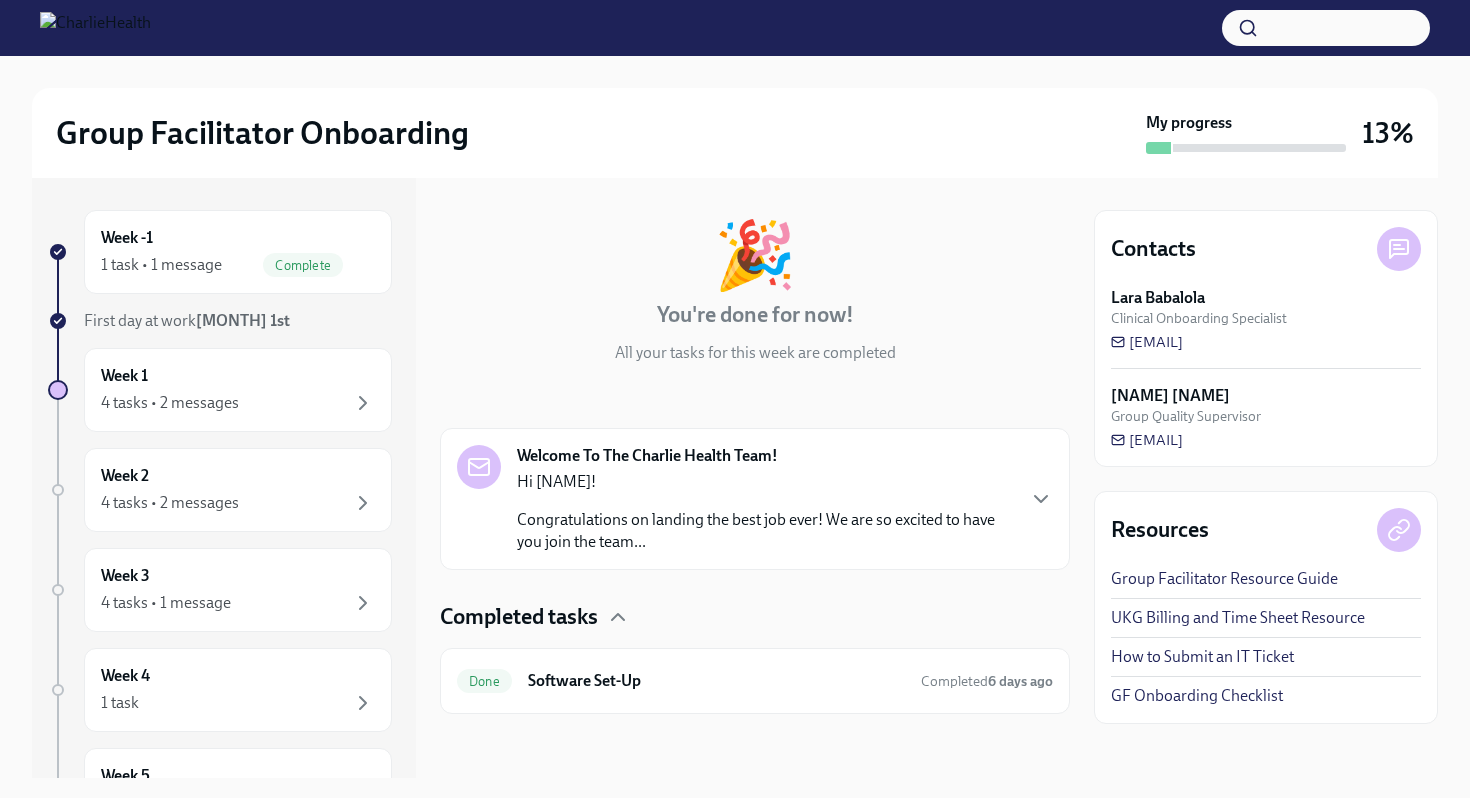click on "Congratulations on landing the best job ever! We are so excited to have you join the team..." at bounding box center (765, 531) 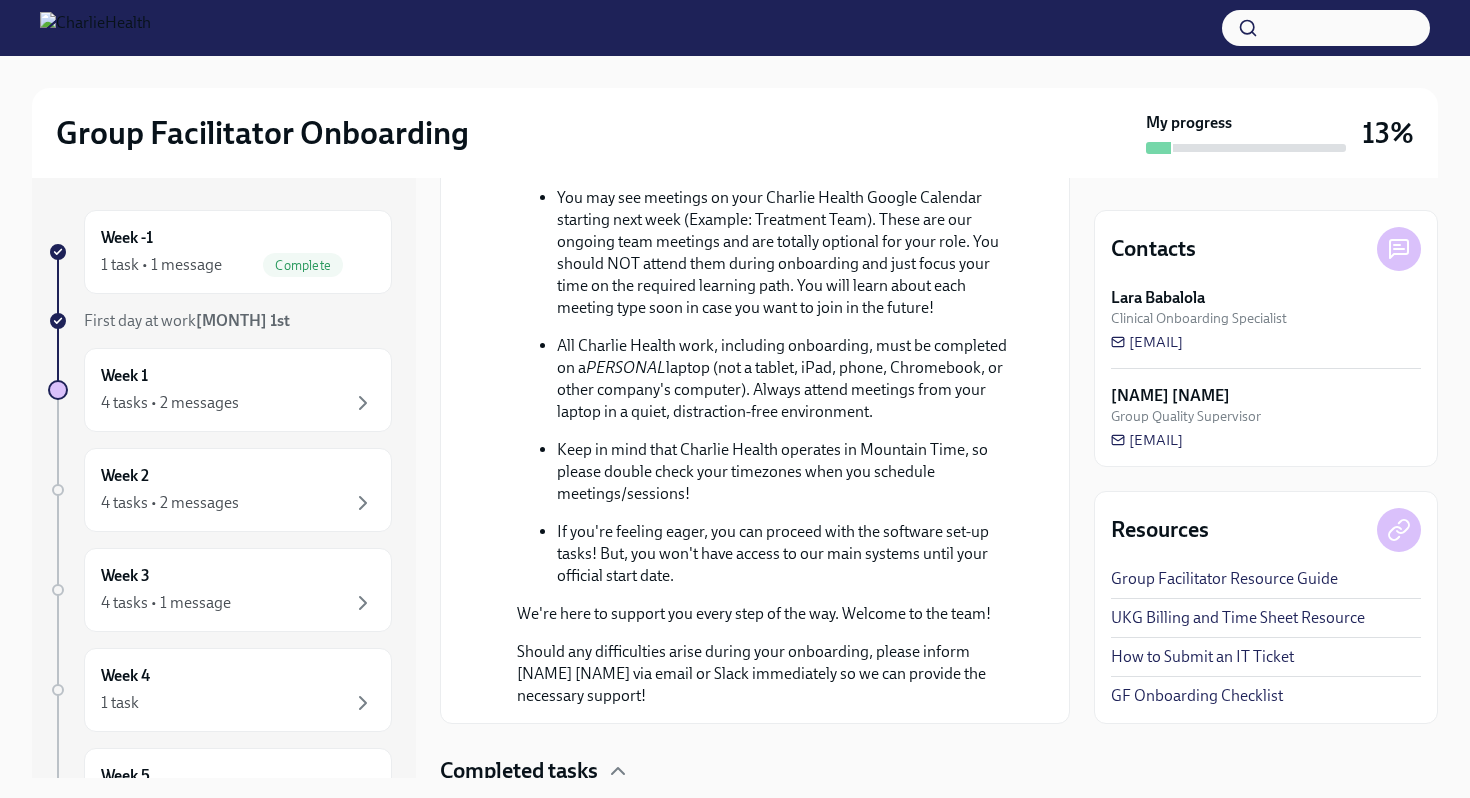 scroll, scrollTop: 1185, scrollLeft: 0, axis: vertical 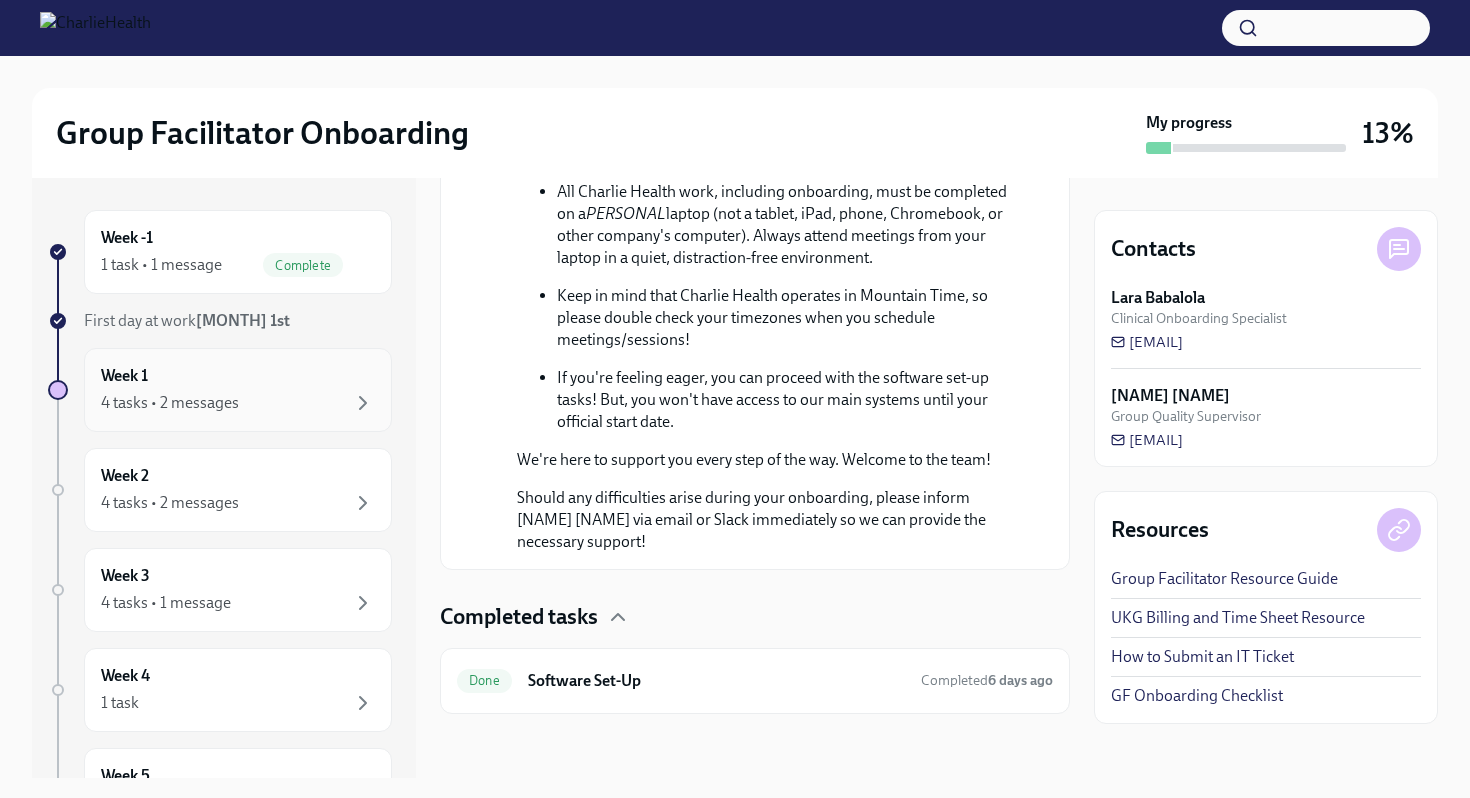 click on "Week 1 4 tasks • 2 messages" at bounding box center (238, 390) 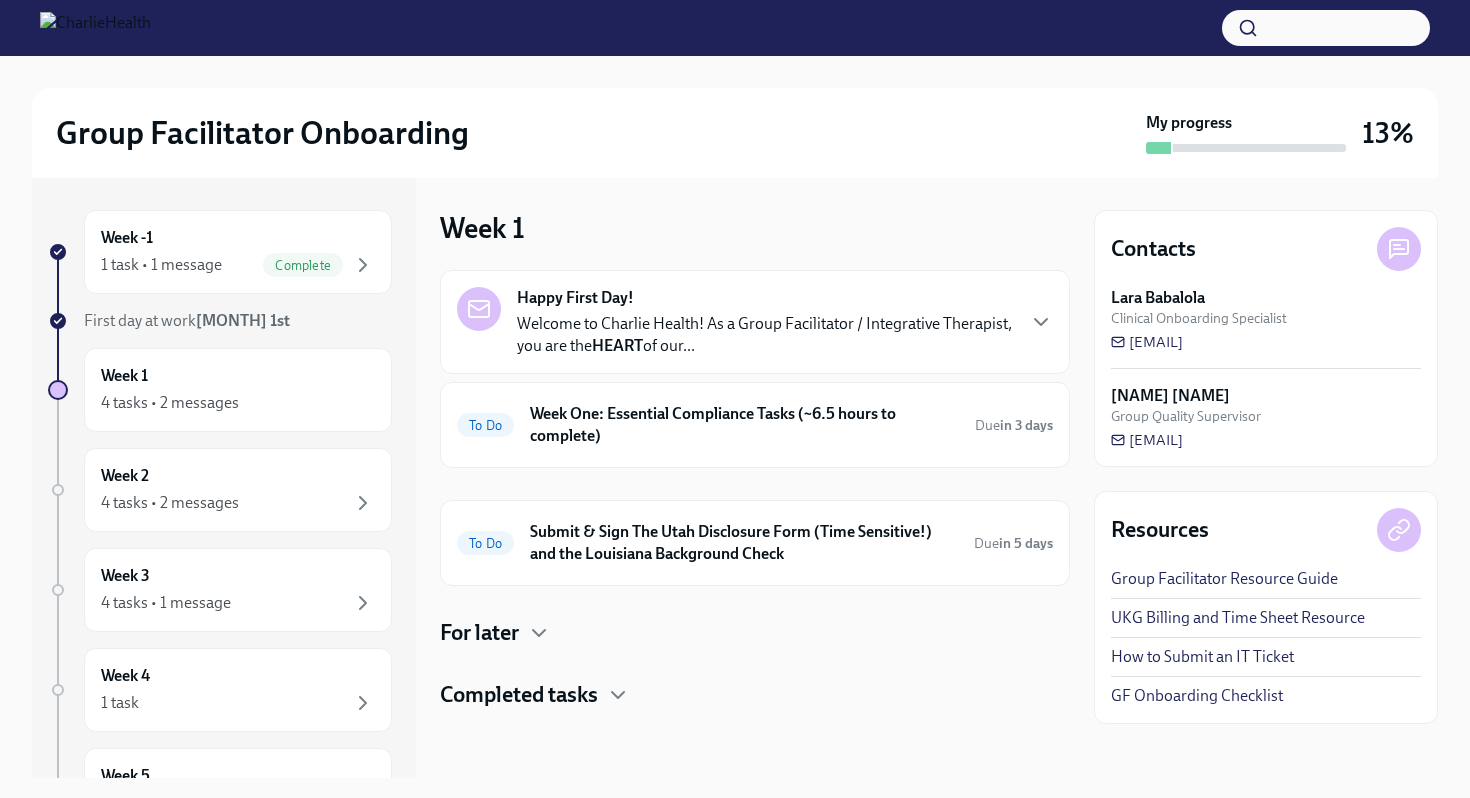 click on "Happy First Day! Welcome to Charlie Health! As a Group Facilitator / Integrative Therapist, you are the  HEART  of our..." at bounding box center (765, 322) 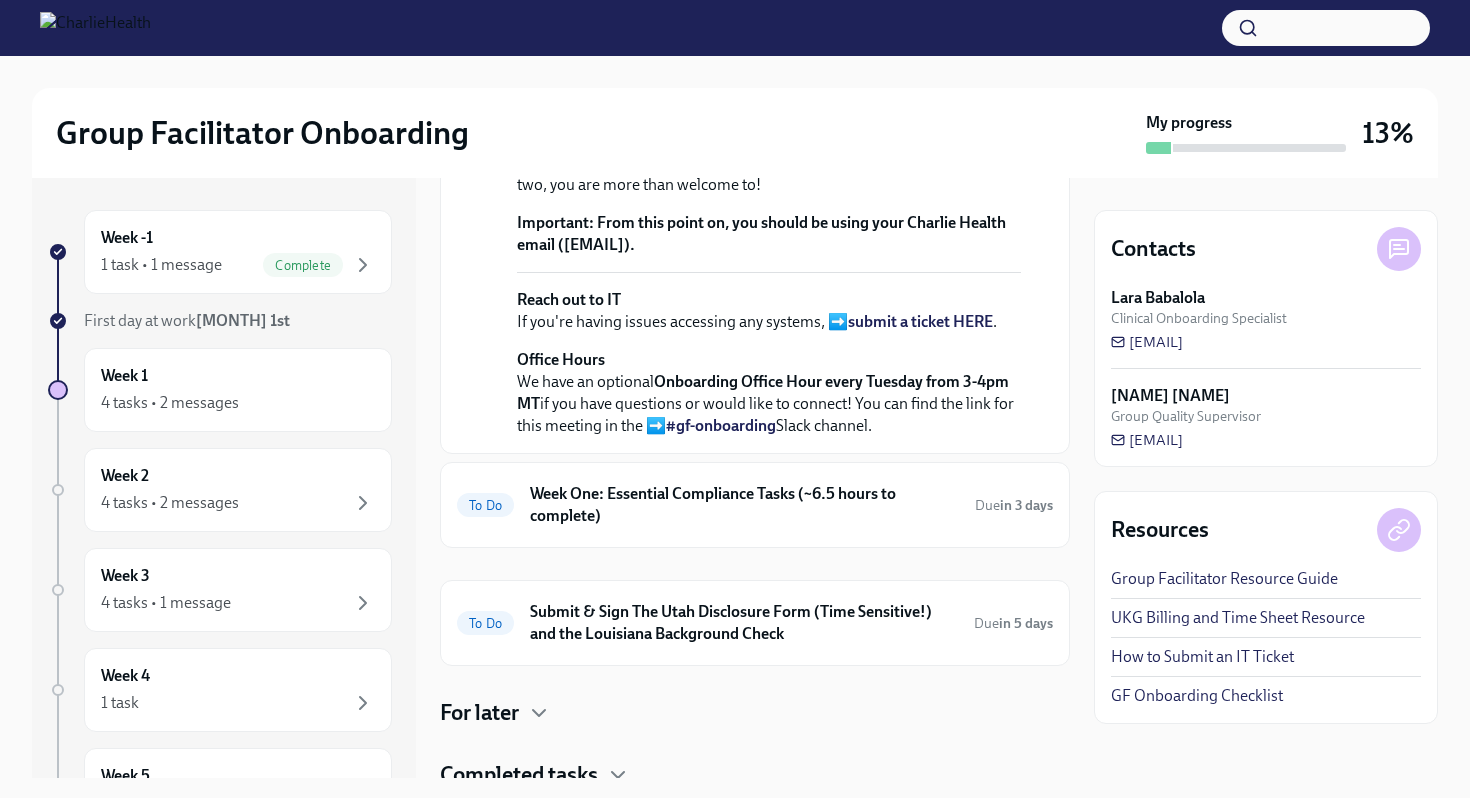 scroll, scrollTop: 631, scrollLeft: 0, axis: vertical 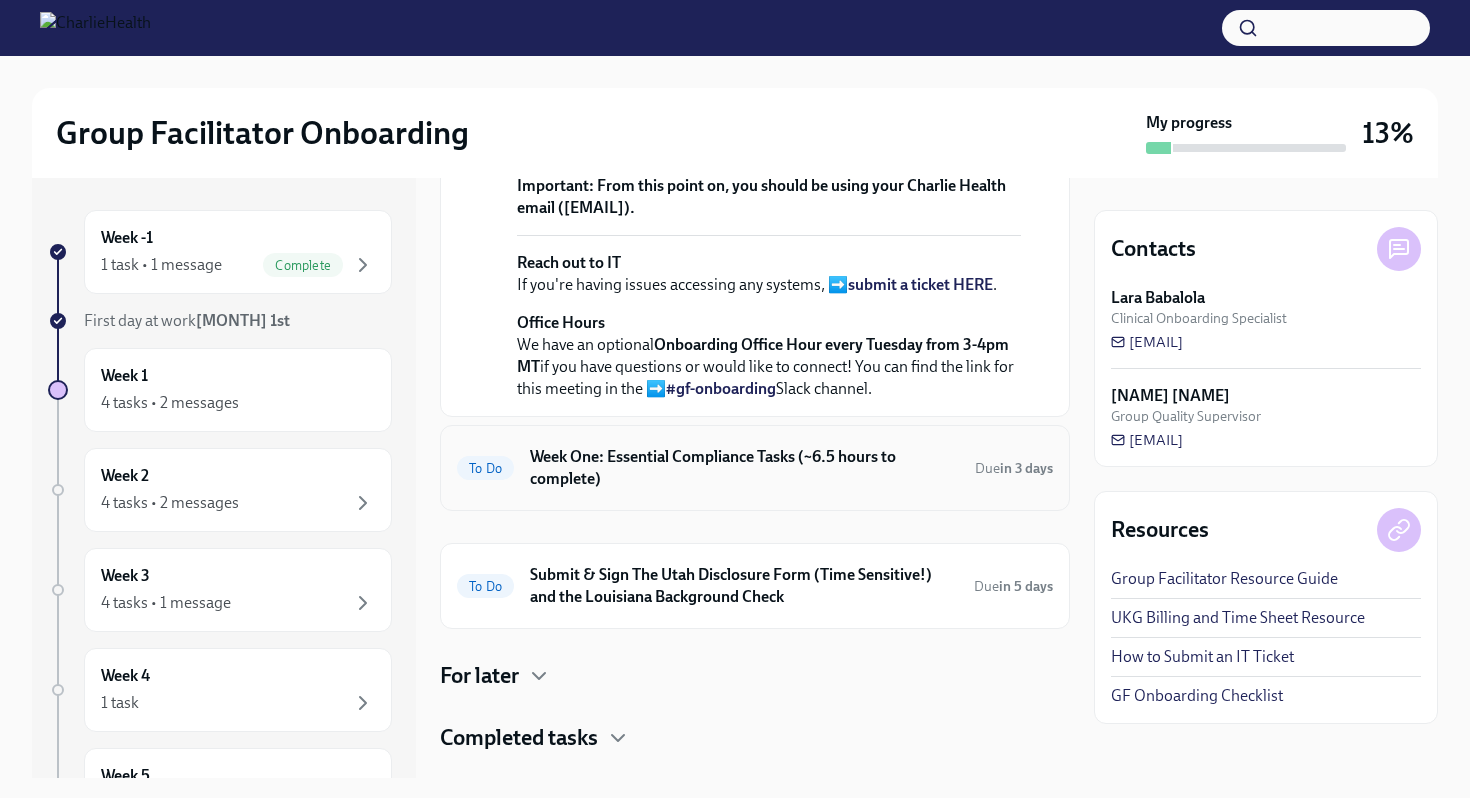 click on "Week One: Essential Compliance Tasks (~6.5 hours to complete)" at bounding box center [744, 468] 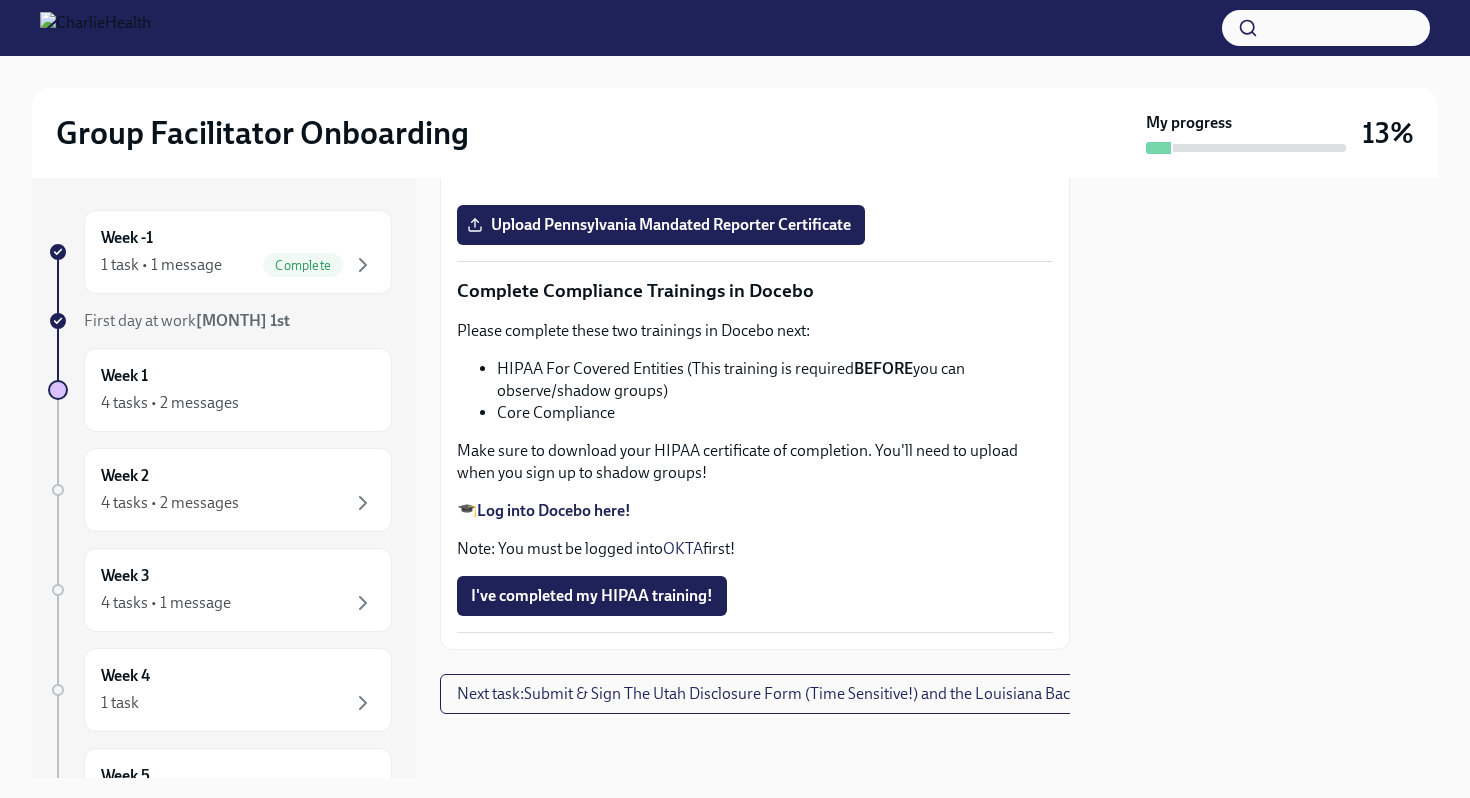 scroll, scrollTop: 4694, scrollLeft: 0, axis: vertical 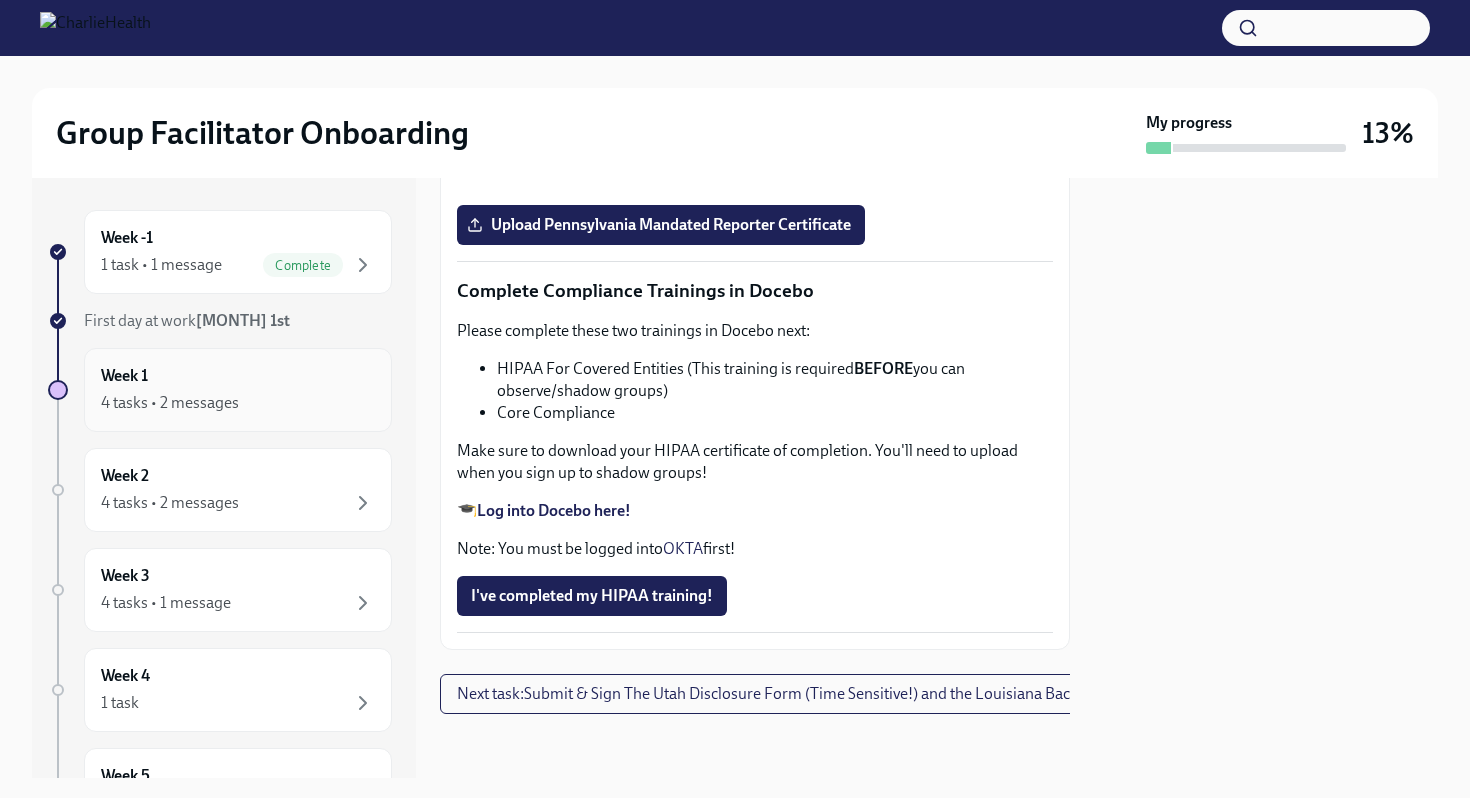 click on "4 tasks • 2 messages" at bounding box center (238, 403) 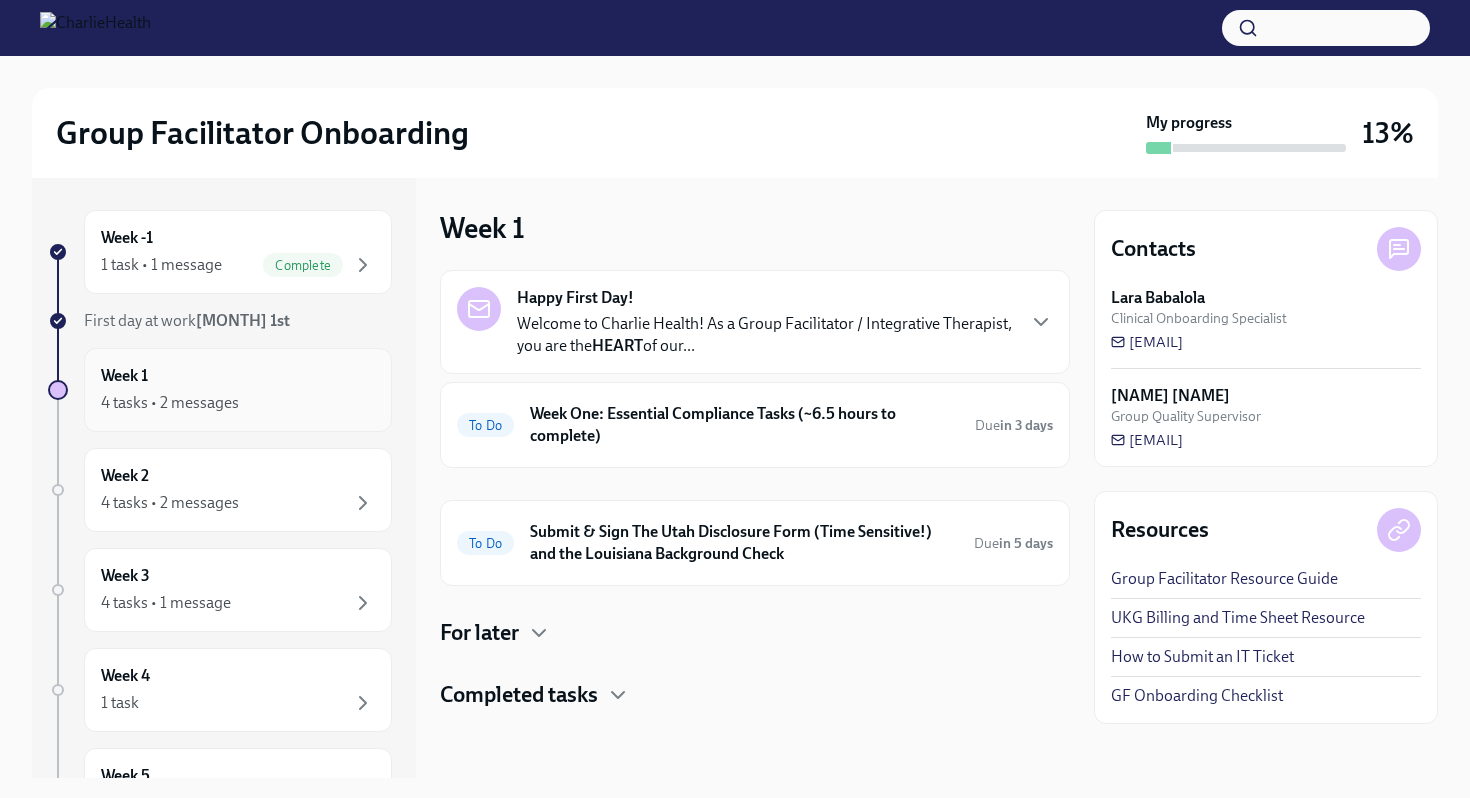 click on "4 tasks • 2 messages" at bounding box center (238, 403) 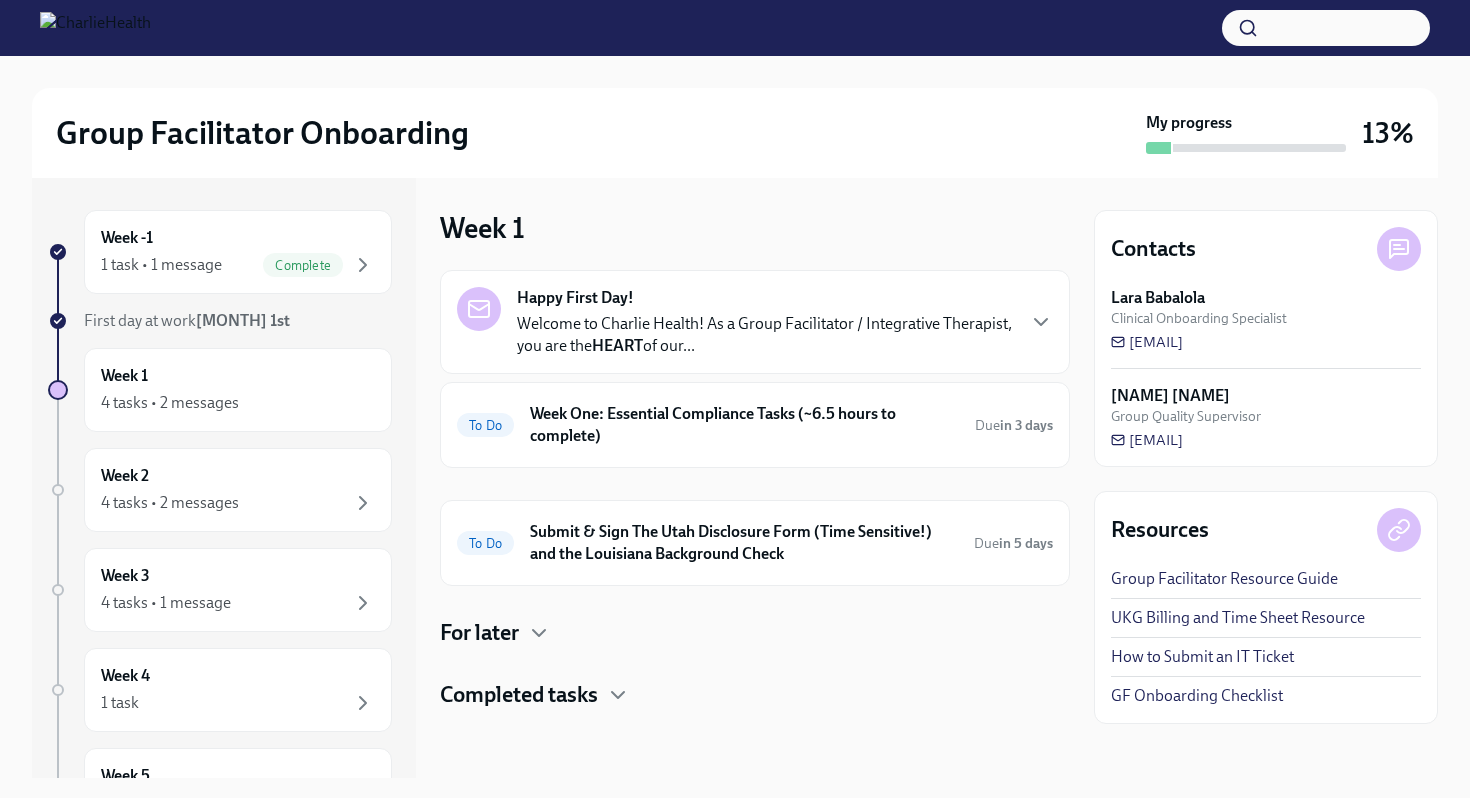 click on "HEART" at bounding box center [617, 345] 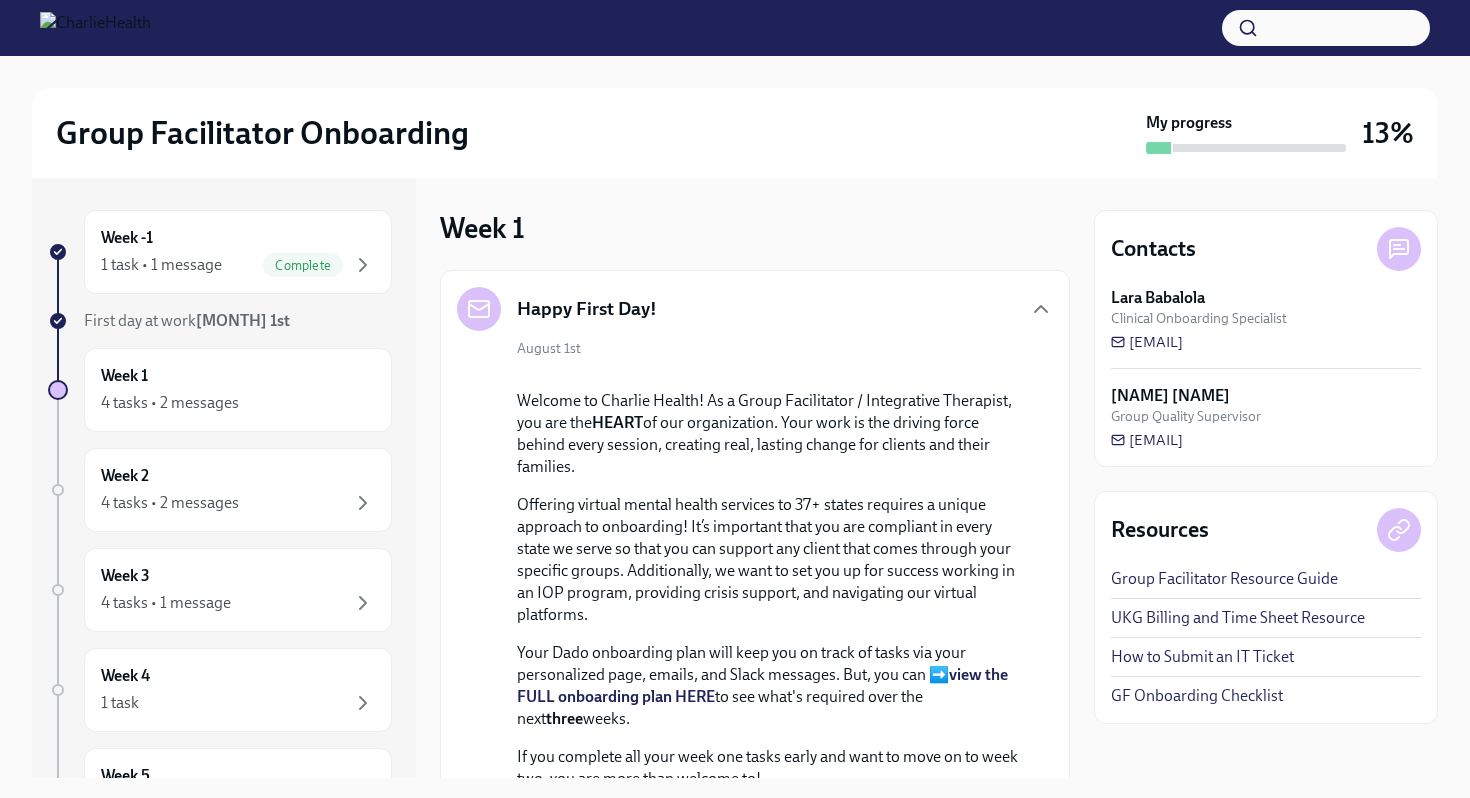 scroll, scrollTop: 882, scrollLeft: 0, axis: vertical 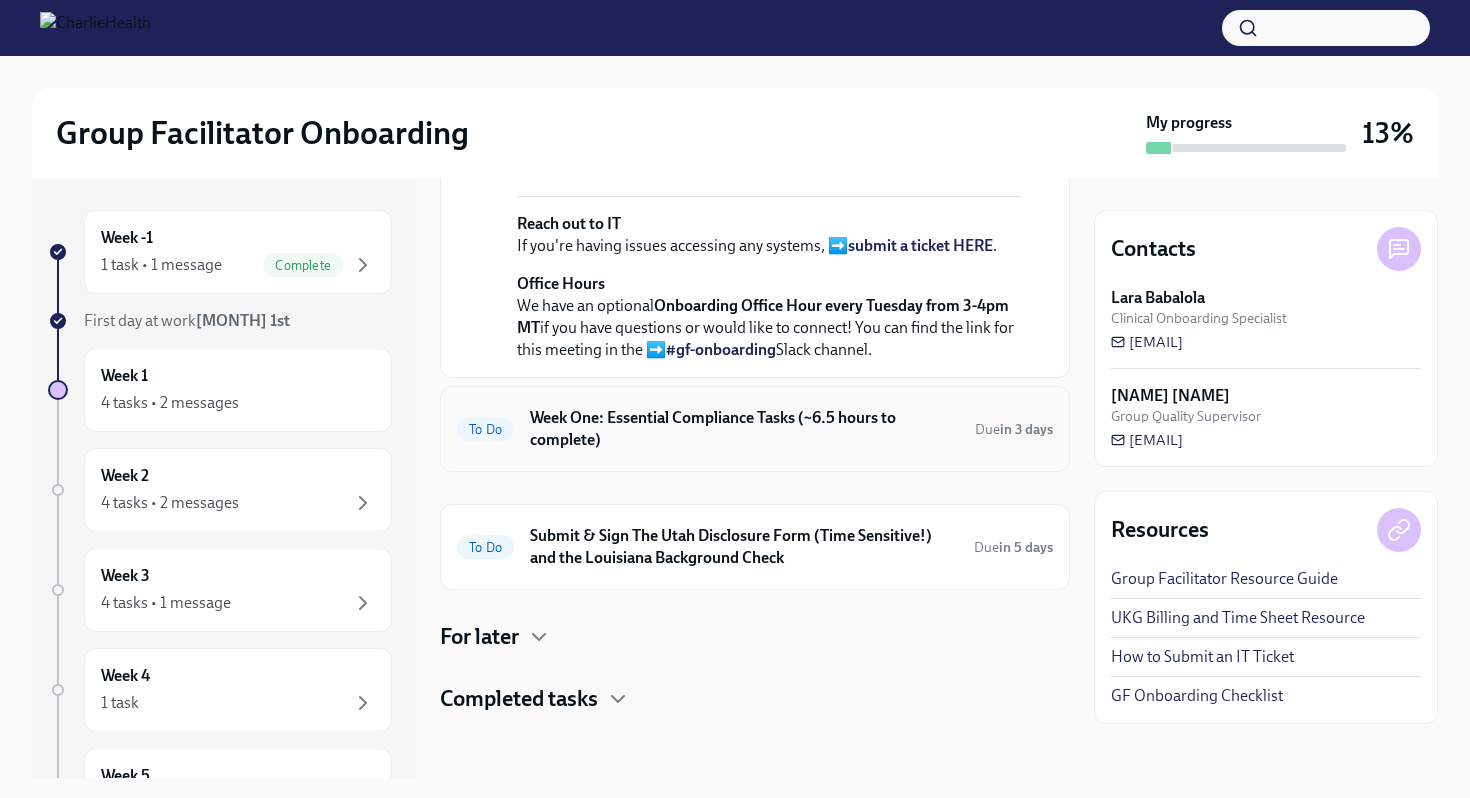 click on "Week One: Essential Compliance Tasks (~6.5 hours to complete)" at bounding box center (744, 429) 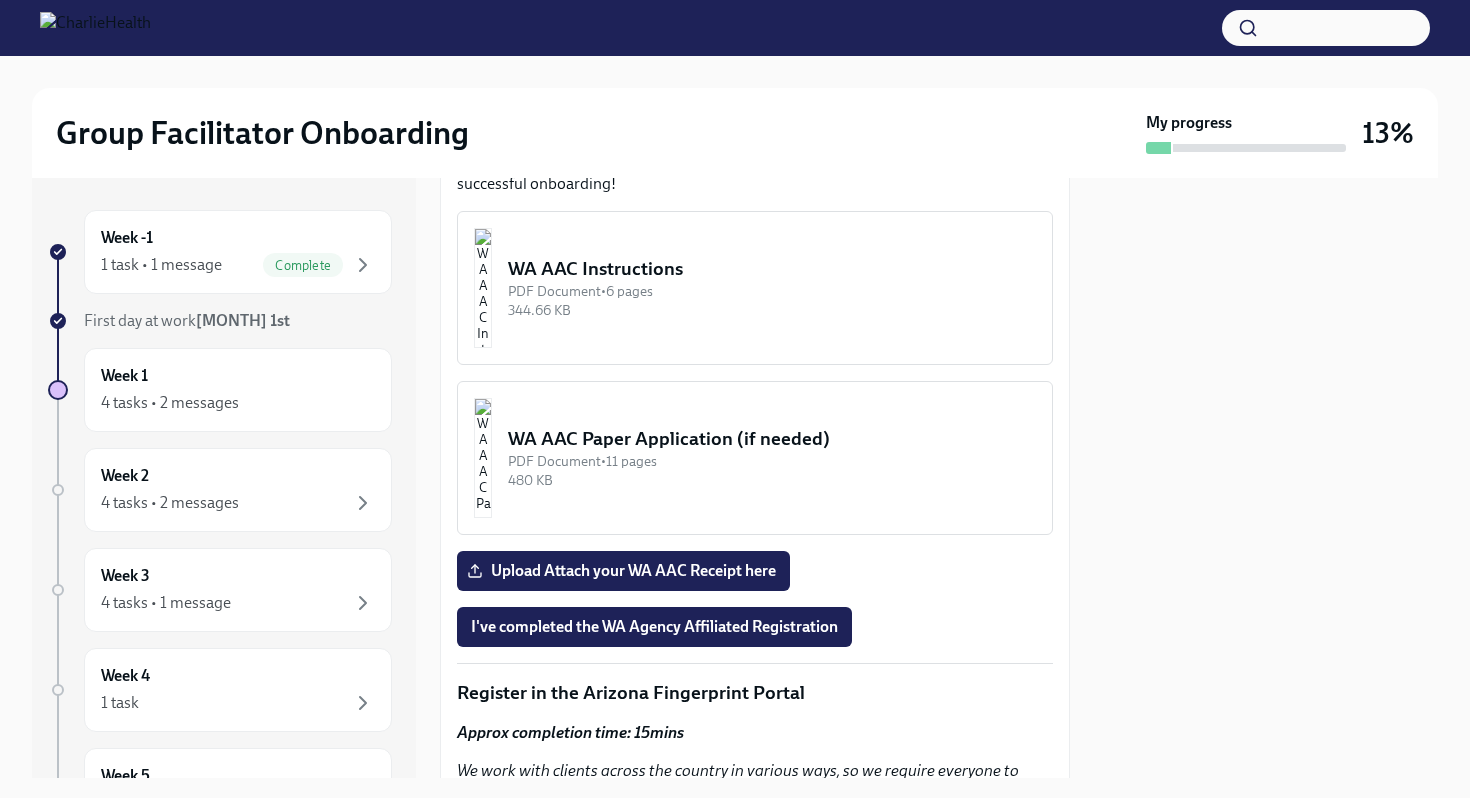 scroll, scrollTop: 1769, scrollLeft: 0, axis: vertical 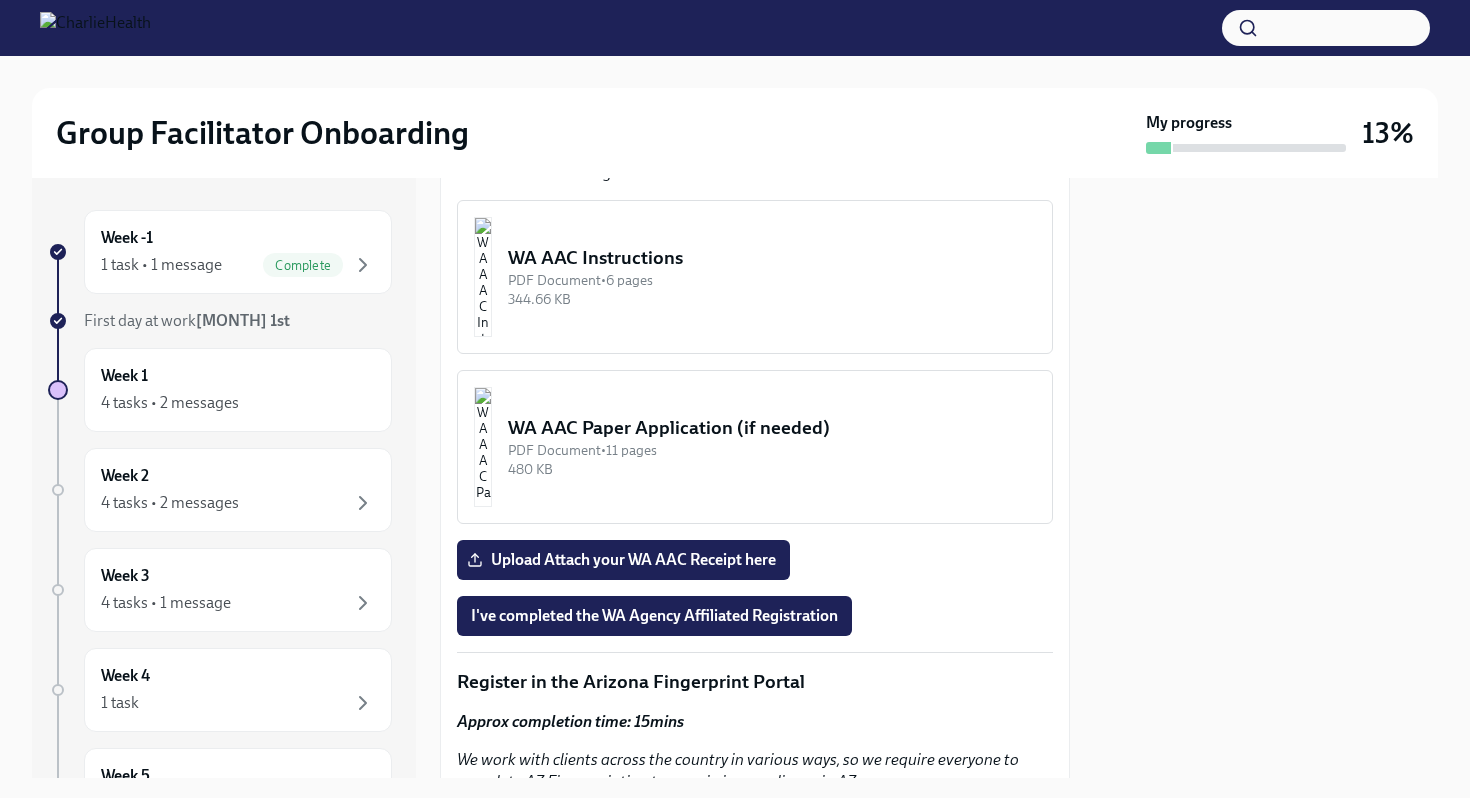 click on "PDF Document  •  6 pages" at bounding box center (772, 280) 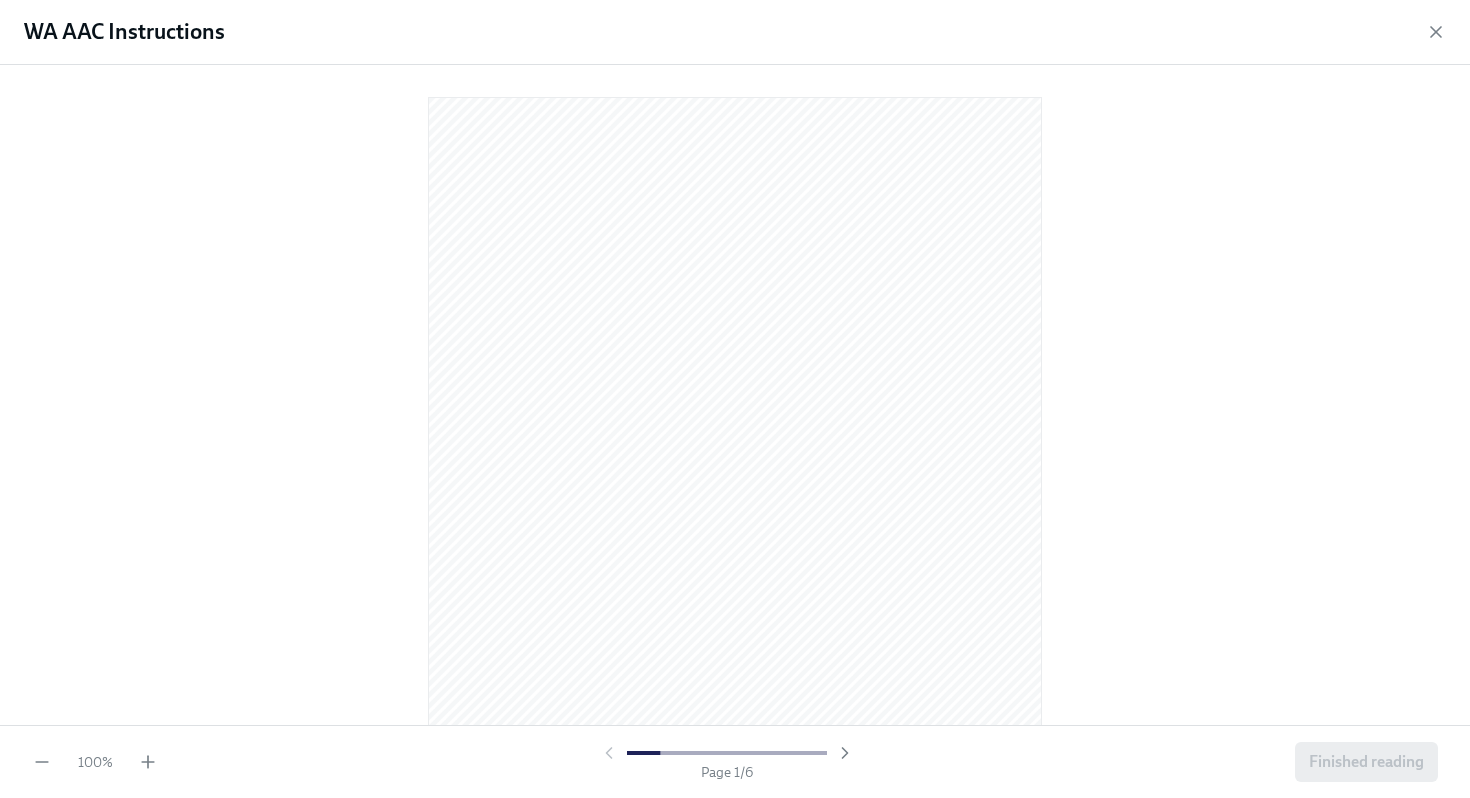 scroll, scrollTop: 737, scrollLeft: 0, axis: vertical 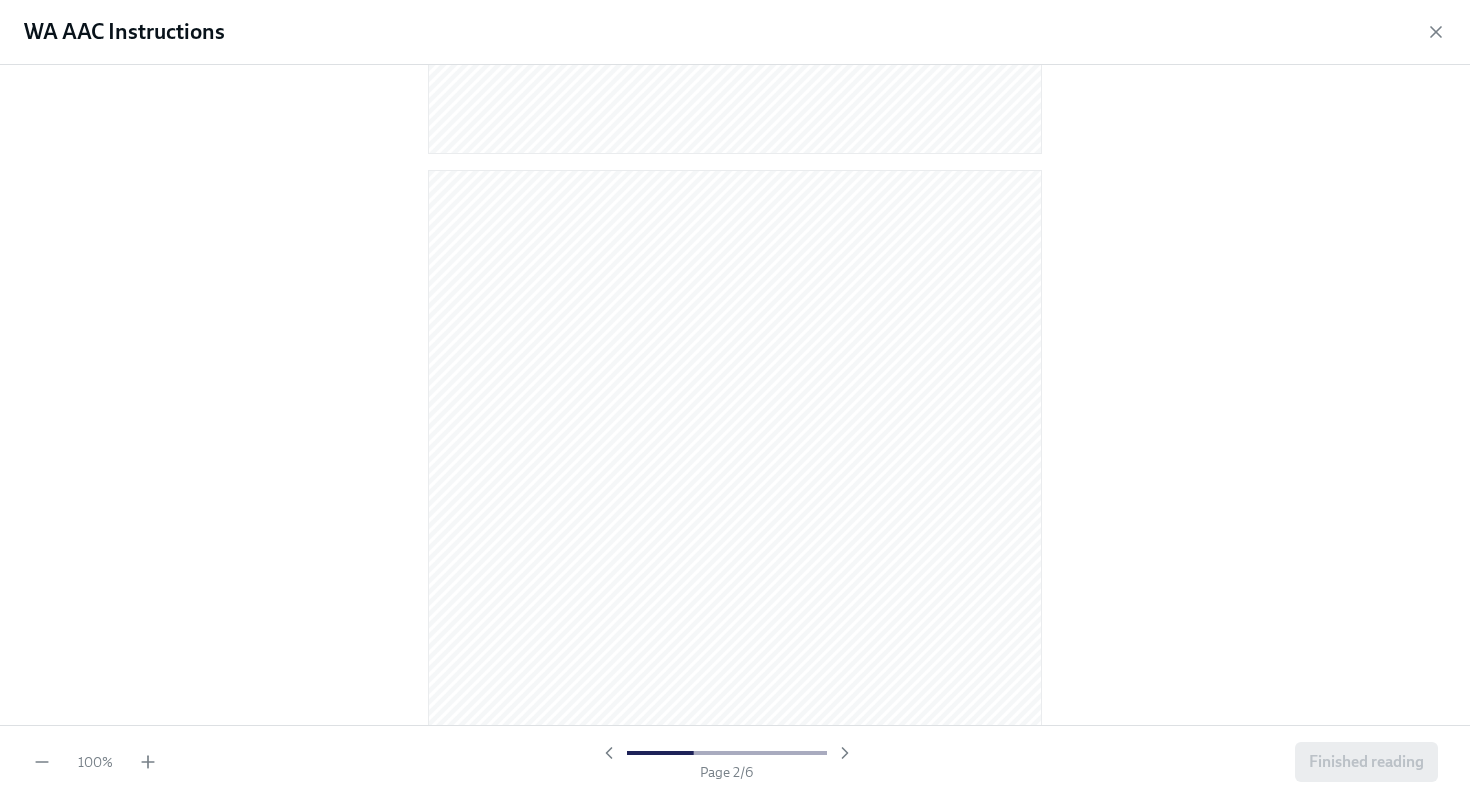 click on "WA AAC Instructions" at bounding box center [735, 32] 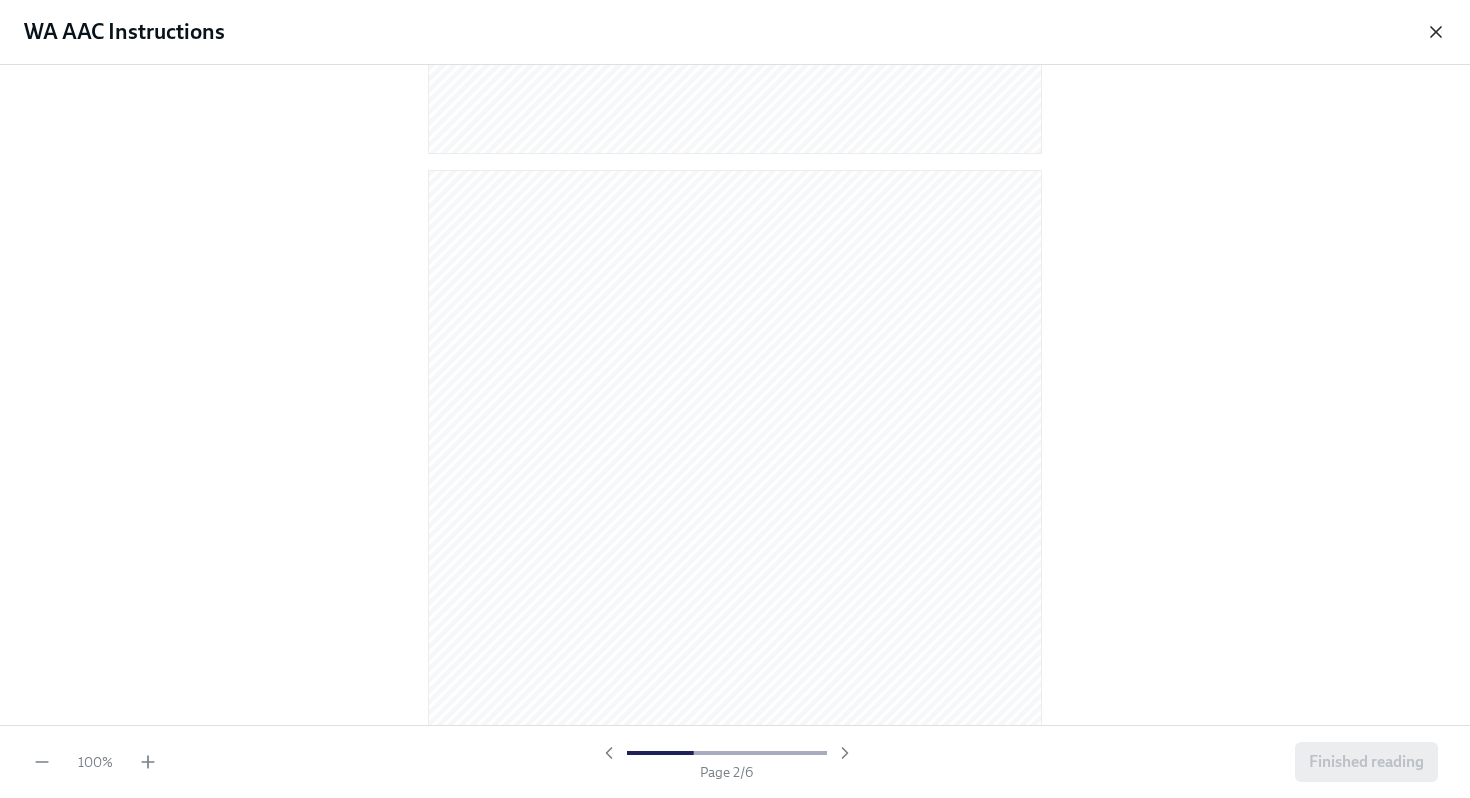 click 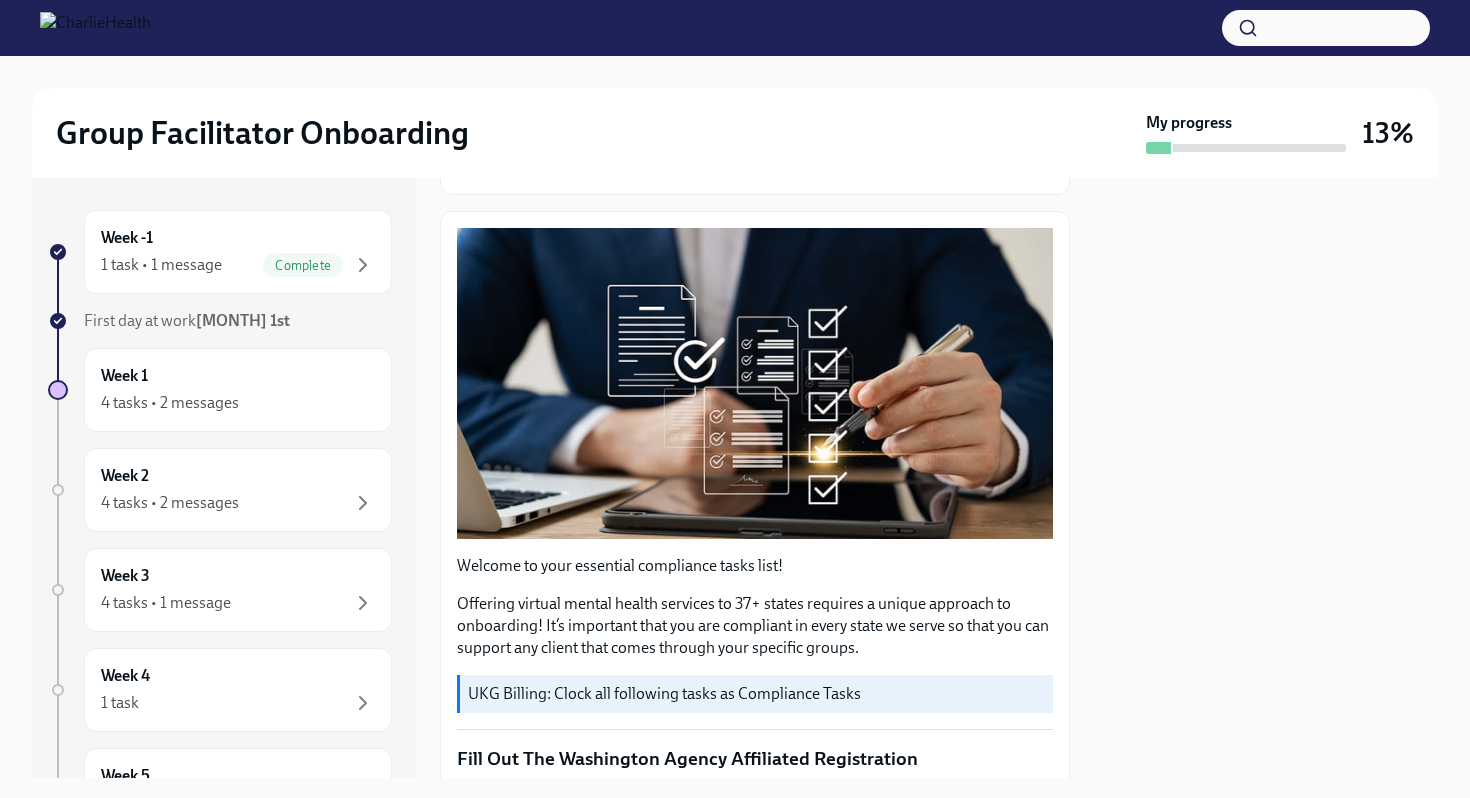 scroll, scrollTop: 214, scrollLeft: 0, axis: vertical 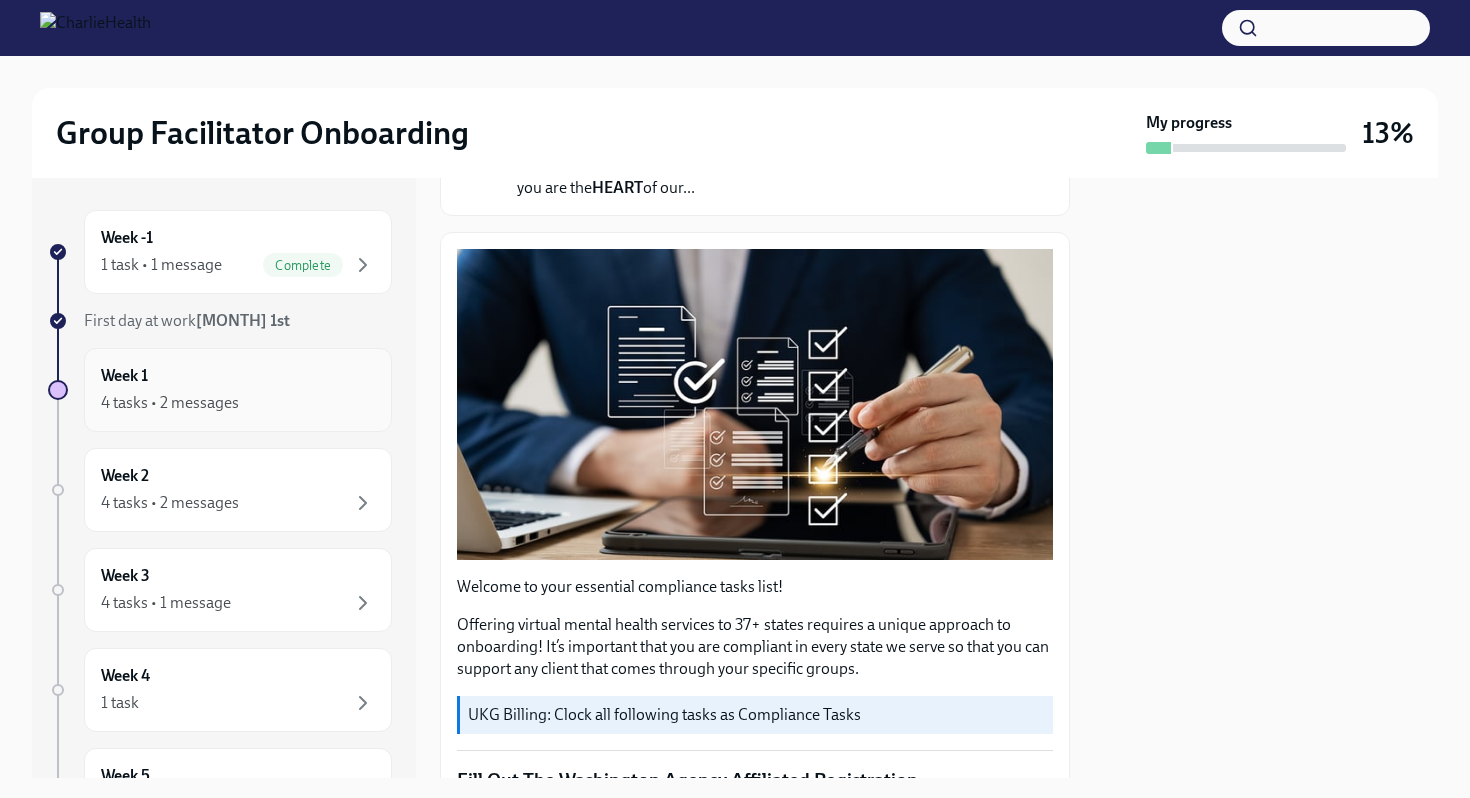 click on "Week 1 4 tasks • 2 messages" at bounding box center (238, 390) 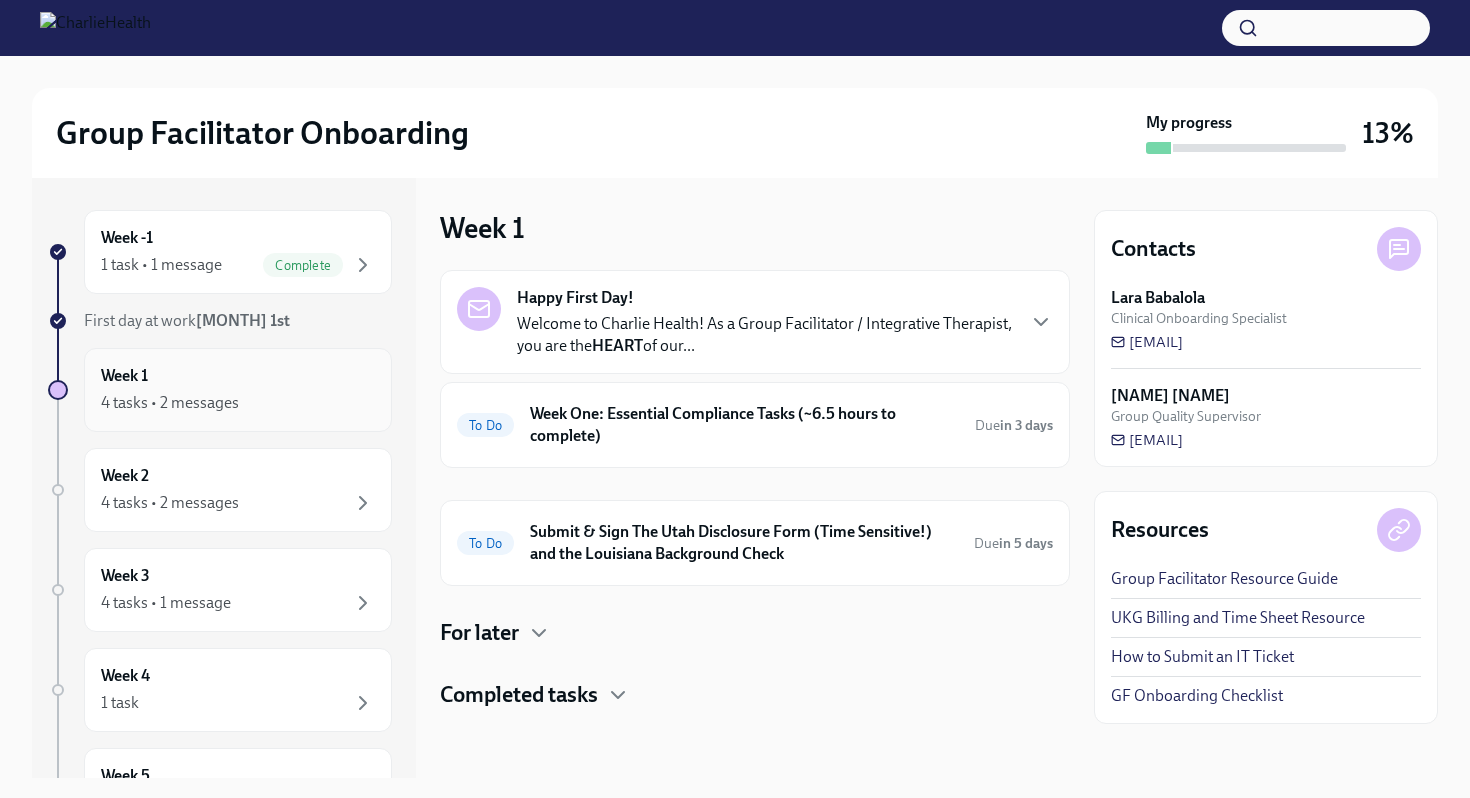 click on "Week 1 4 tasks • 2 messages" at bounding box center [238, 390] 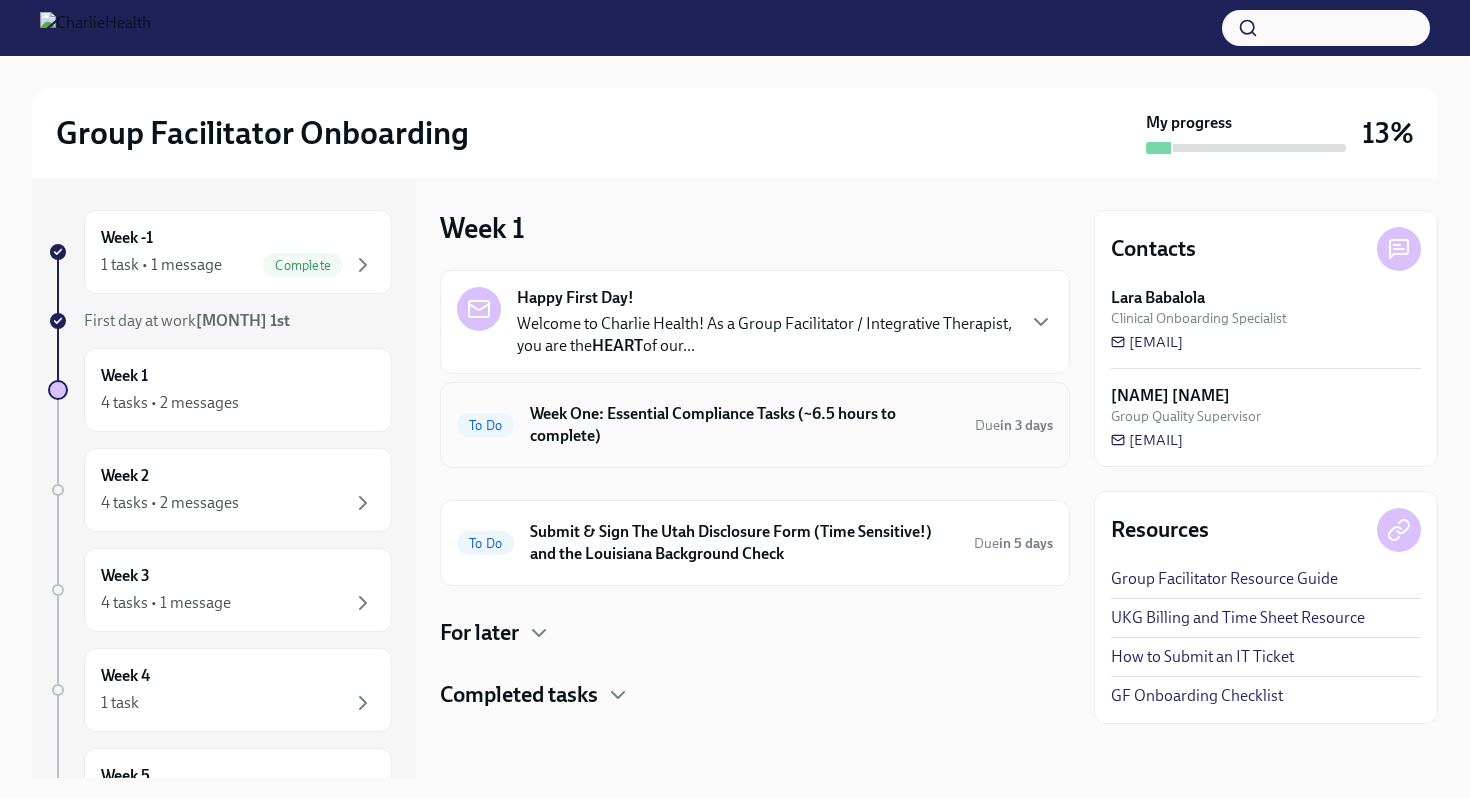 click on "Week One: Essential Compliance Tasks (~6.5 hours to complete)" at bounding box center [744, 425] 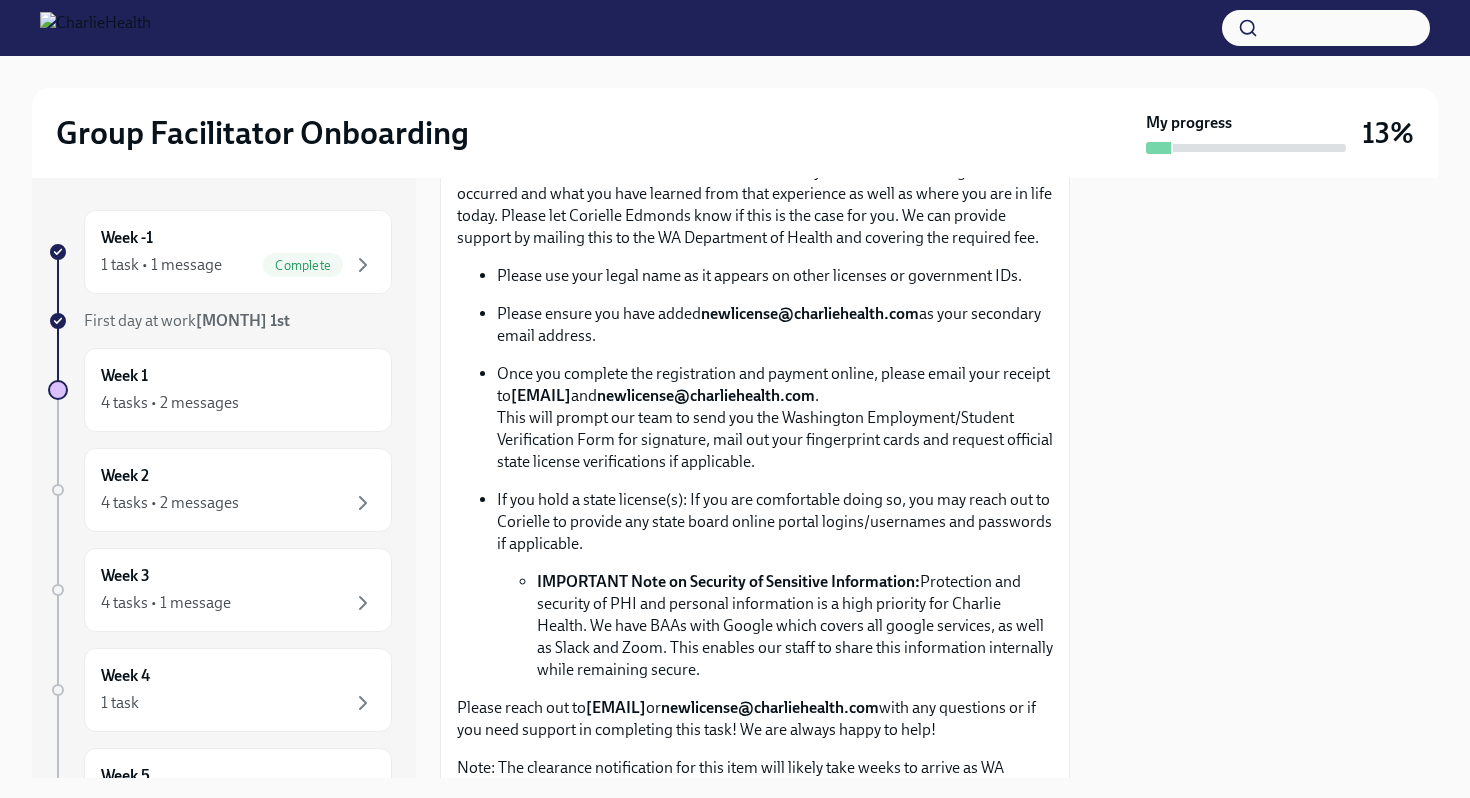 scroll, scrollTop: 1666, scrollLeft: 0, axis: vertical 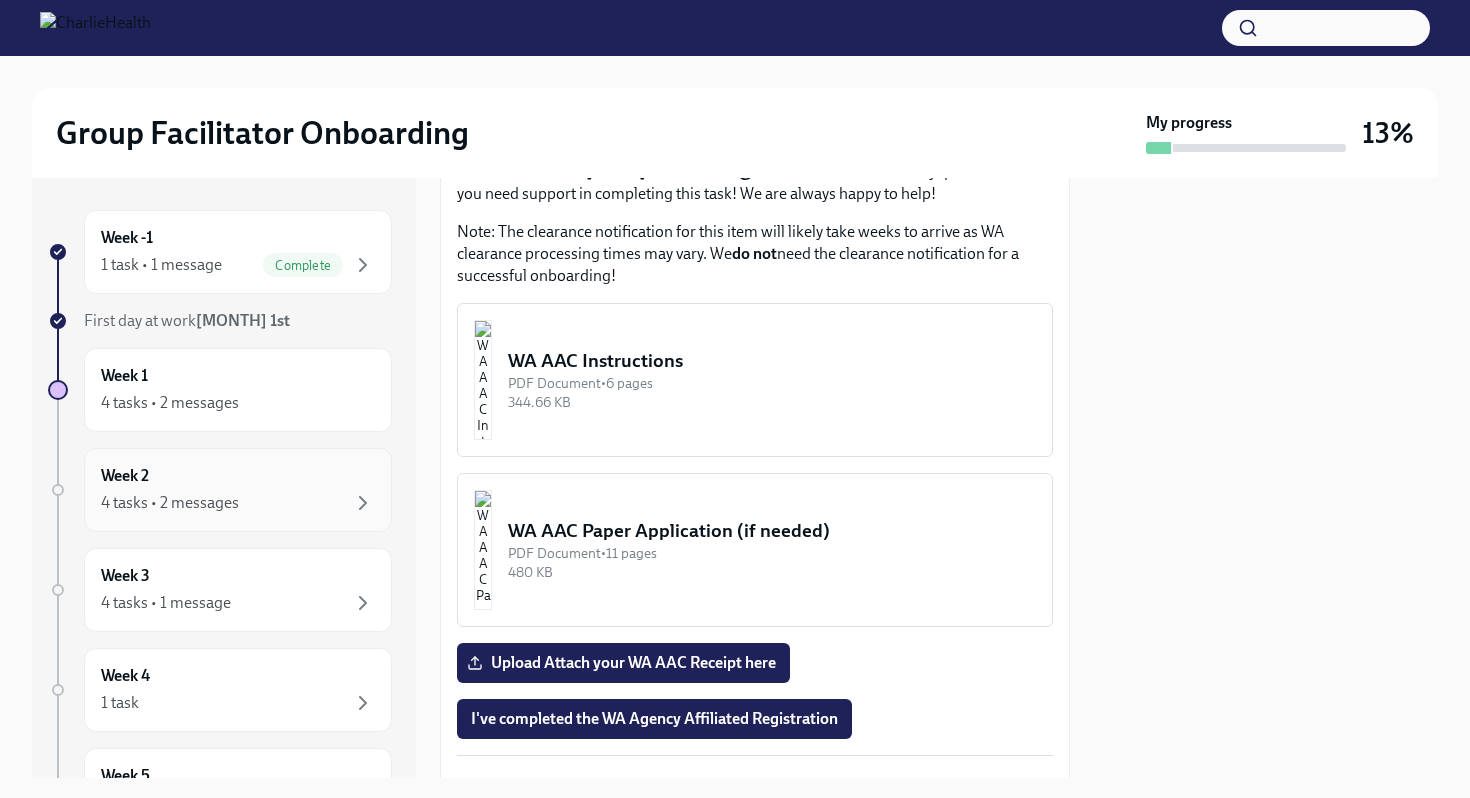 click on "4 tasks • 2 messages" at bounding box center [170, 503] 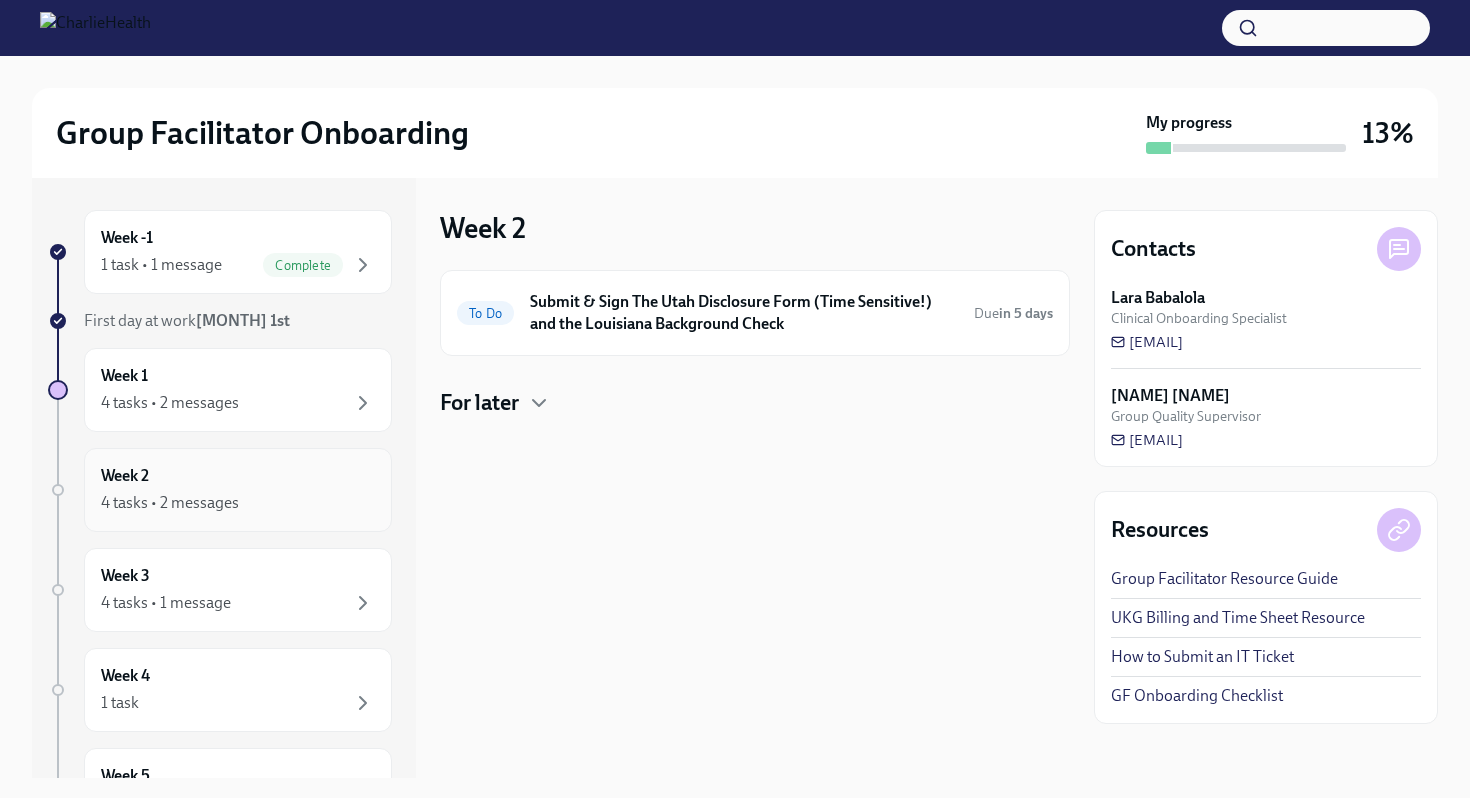 click on "Week 2 4 tasks • 2 messages" at bounding box center [238, 490] 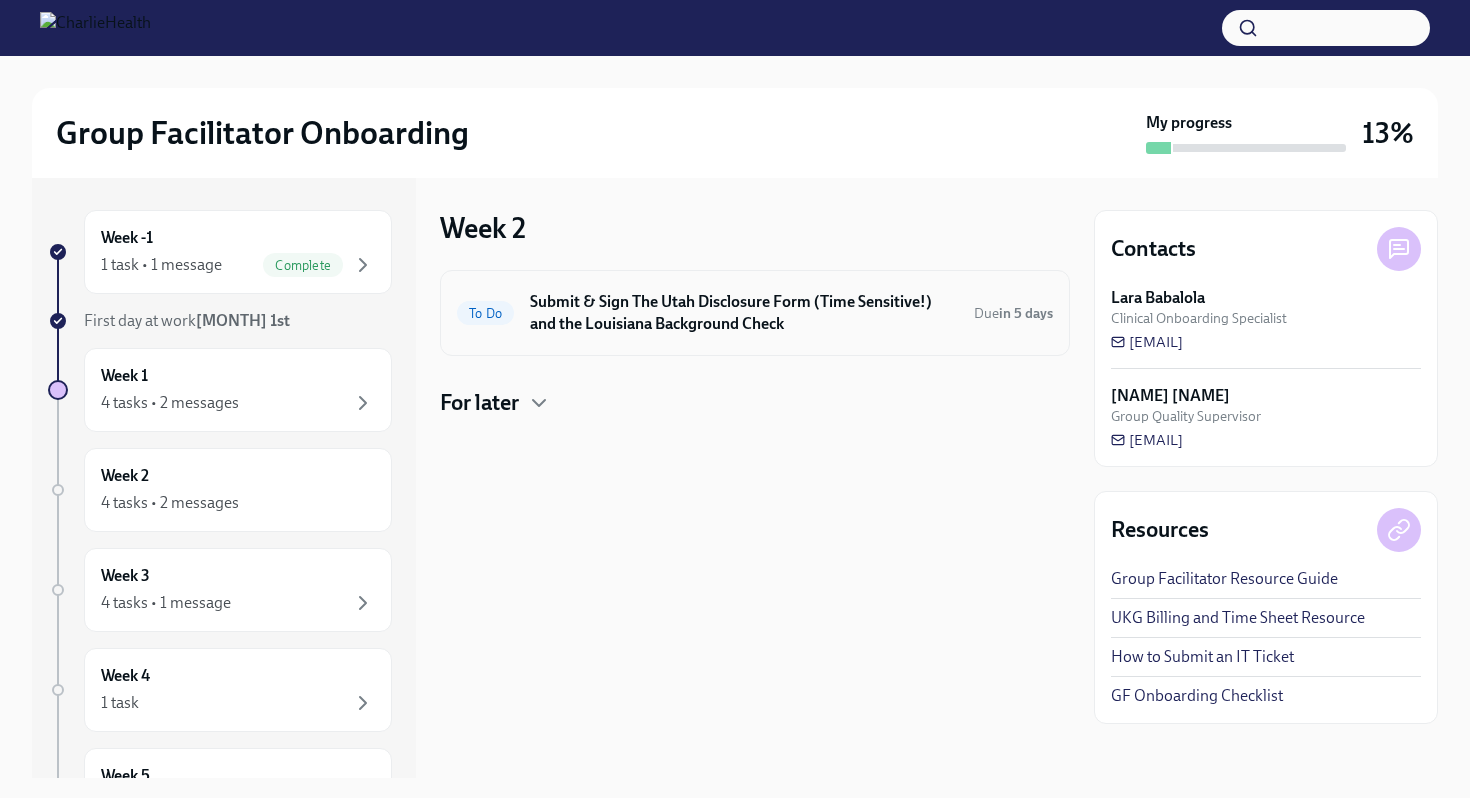click on "Submit & Sign The Utah Disclosure Form (Time Sensitive!) and the Louisiana Background Check" at bounding box center [744, 313] 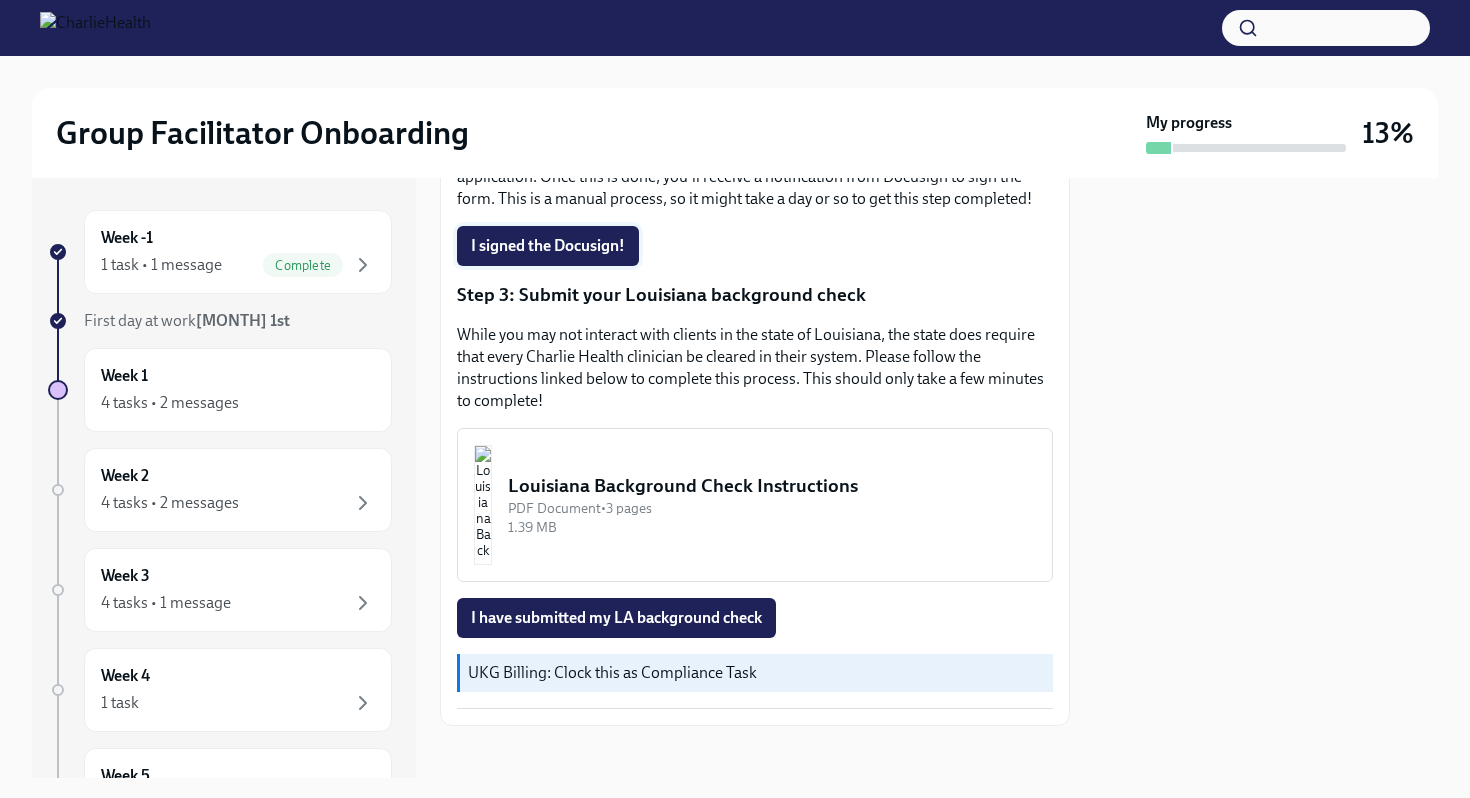 scroll, scrollTop: 558, scrollLeft: 0, axis: vertical 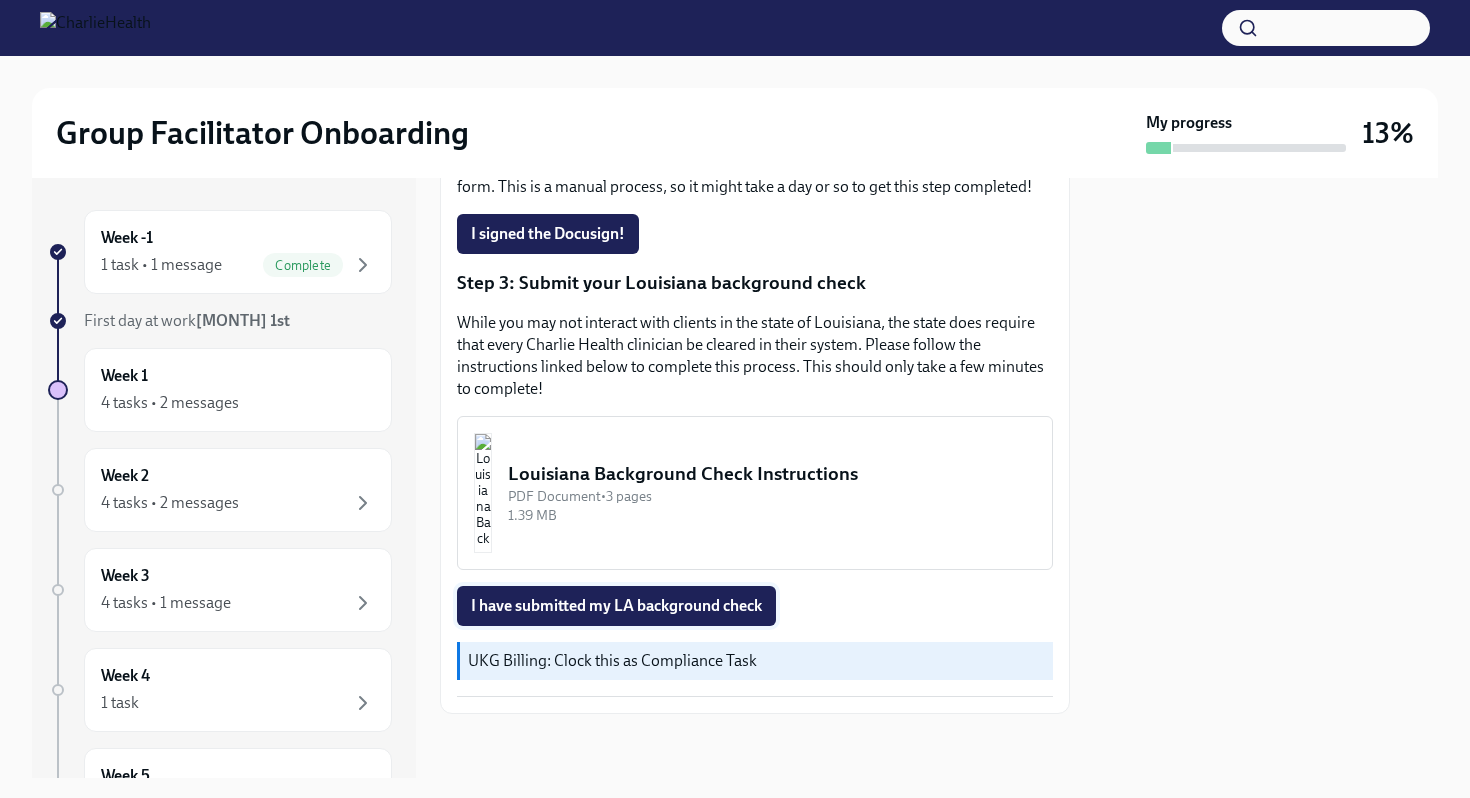 click on "I have submitted my LA background check" at bounding box center (616, 606) 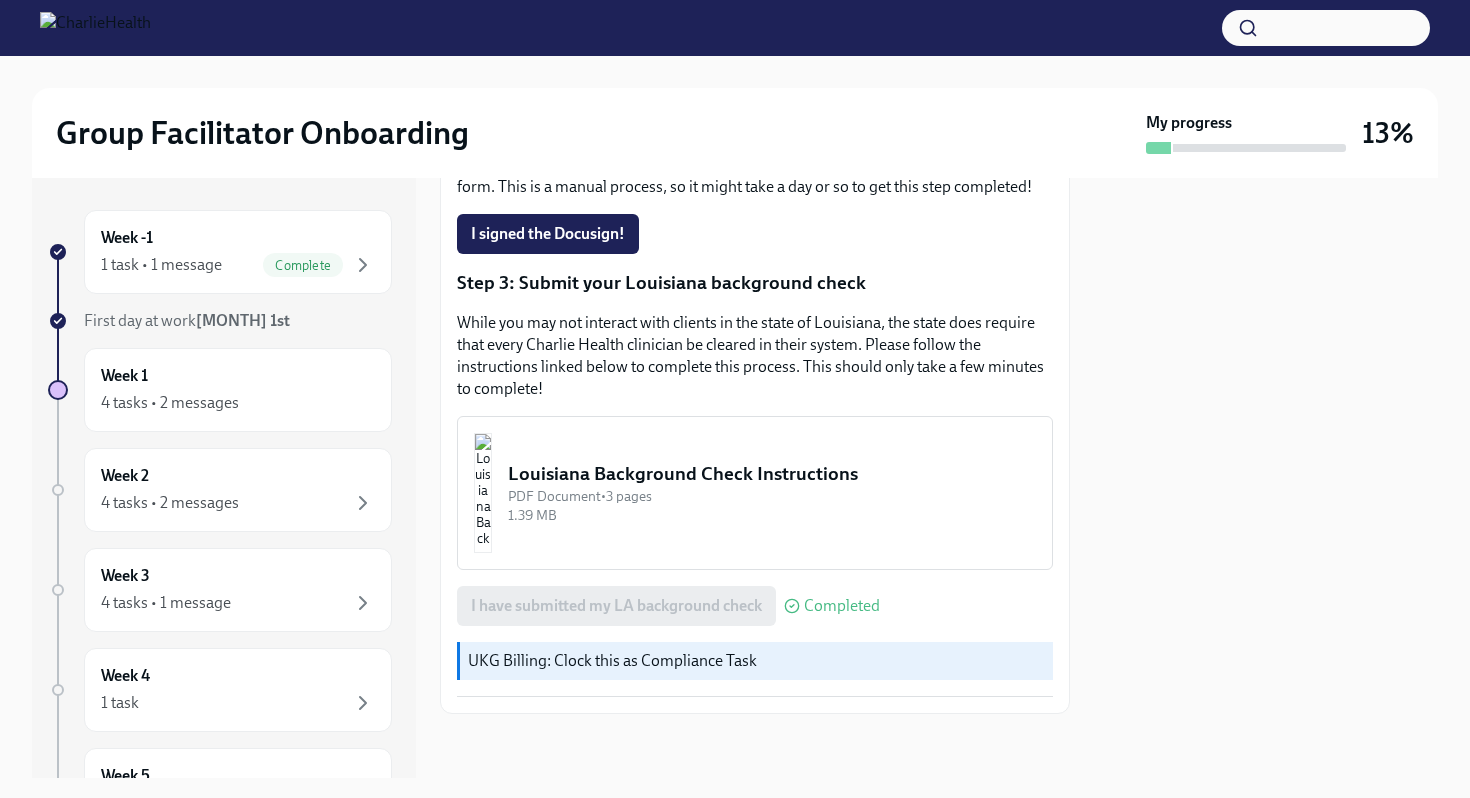 scroll, scrollTop: 0, scrollLeft: 0, axis: both 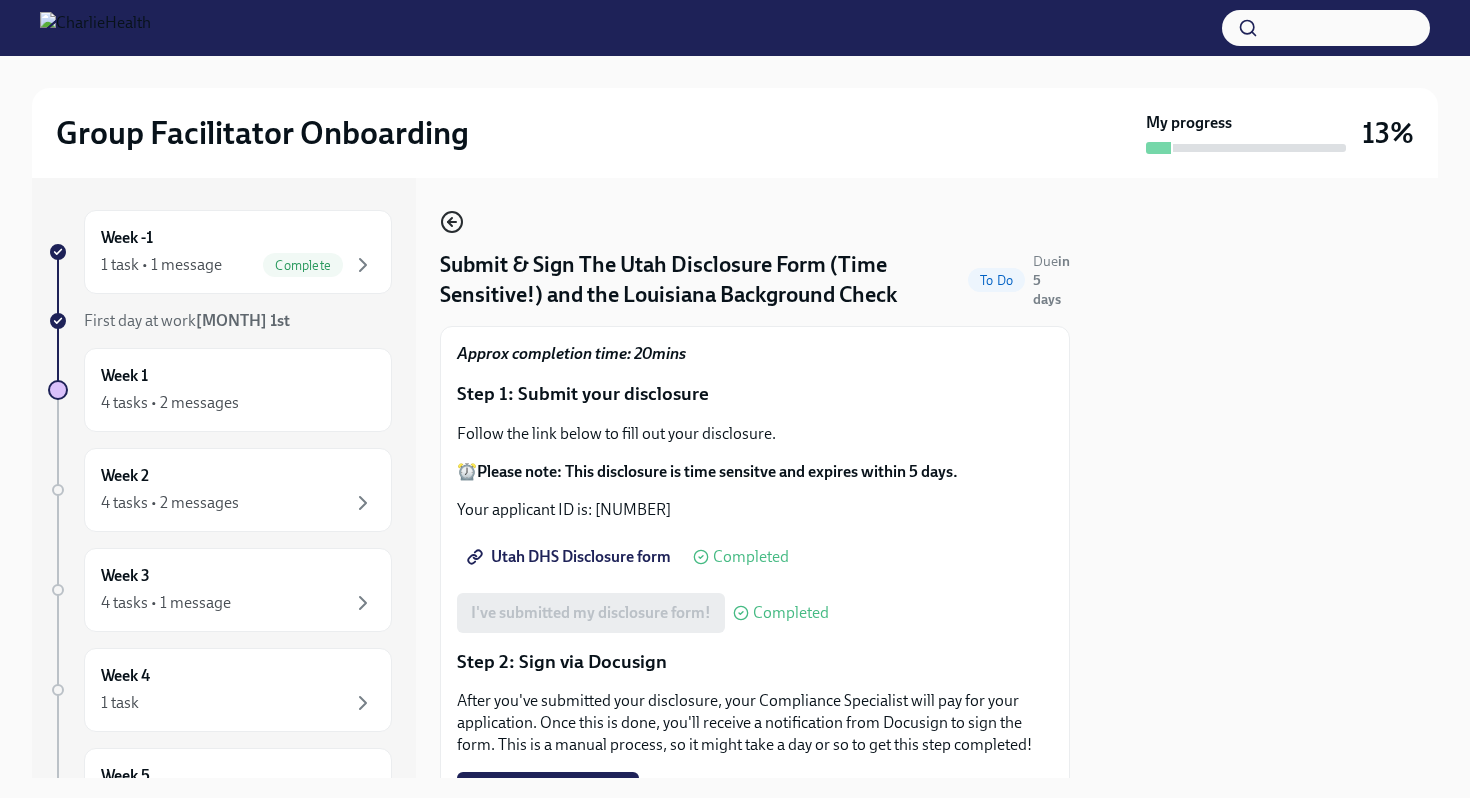 click 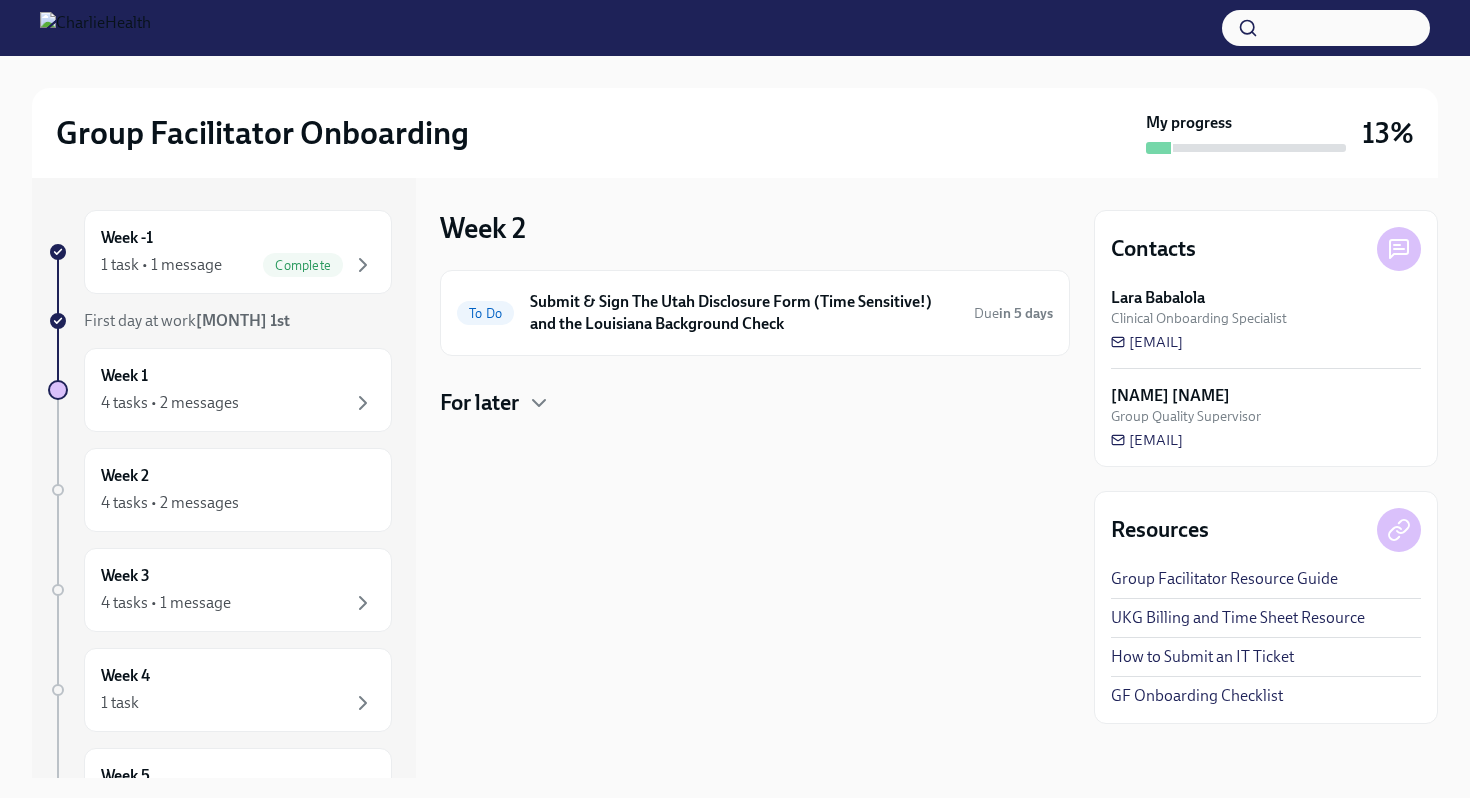 click on "For later" at bounding box center (479, 403) 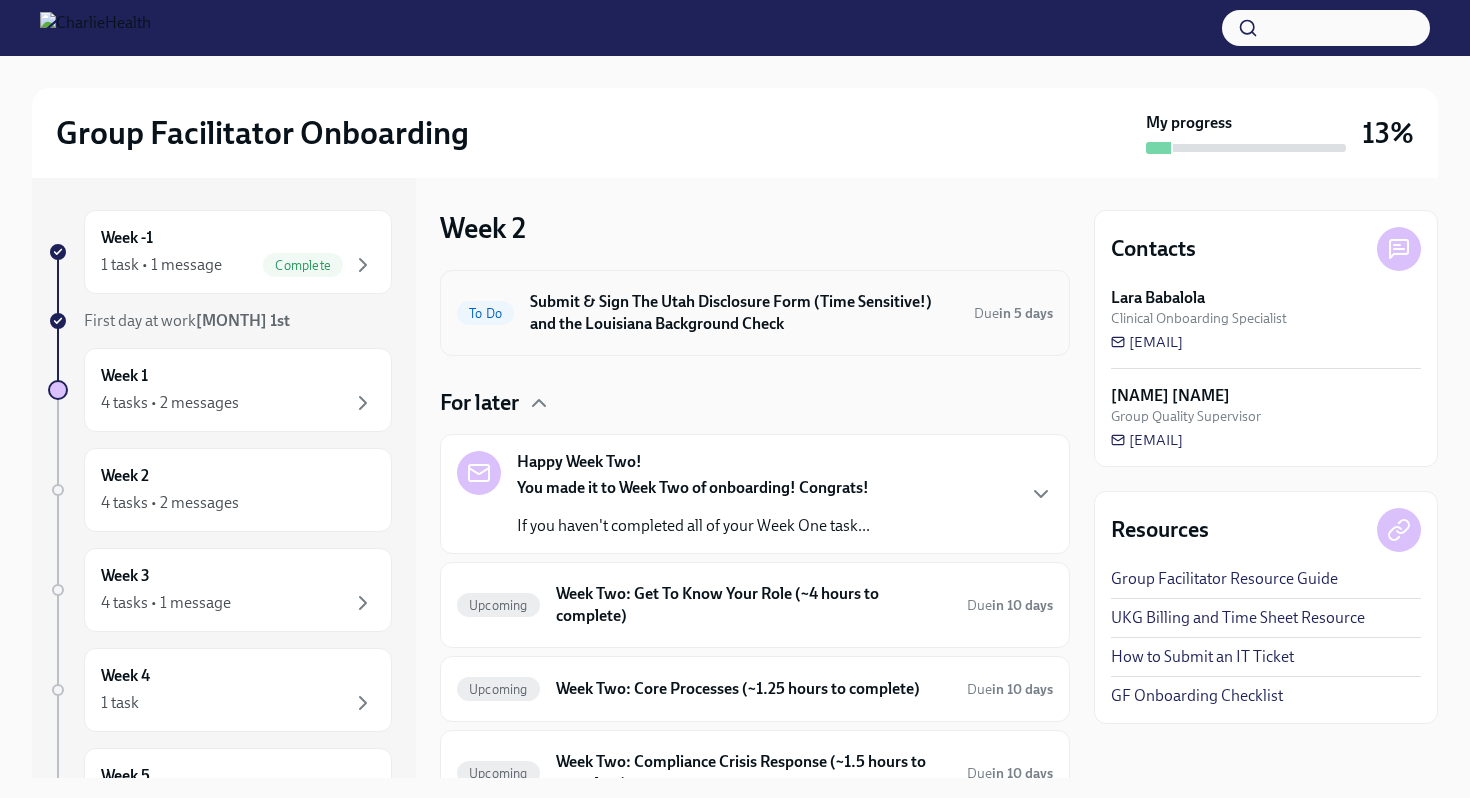 click on "To Do Submit & Sign The Utah Disclosure Form (Time Sensitive!) and the Louisiana Background Check Due  in 5 days" at bounding box center [755, 313] 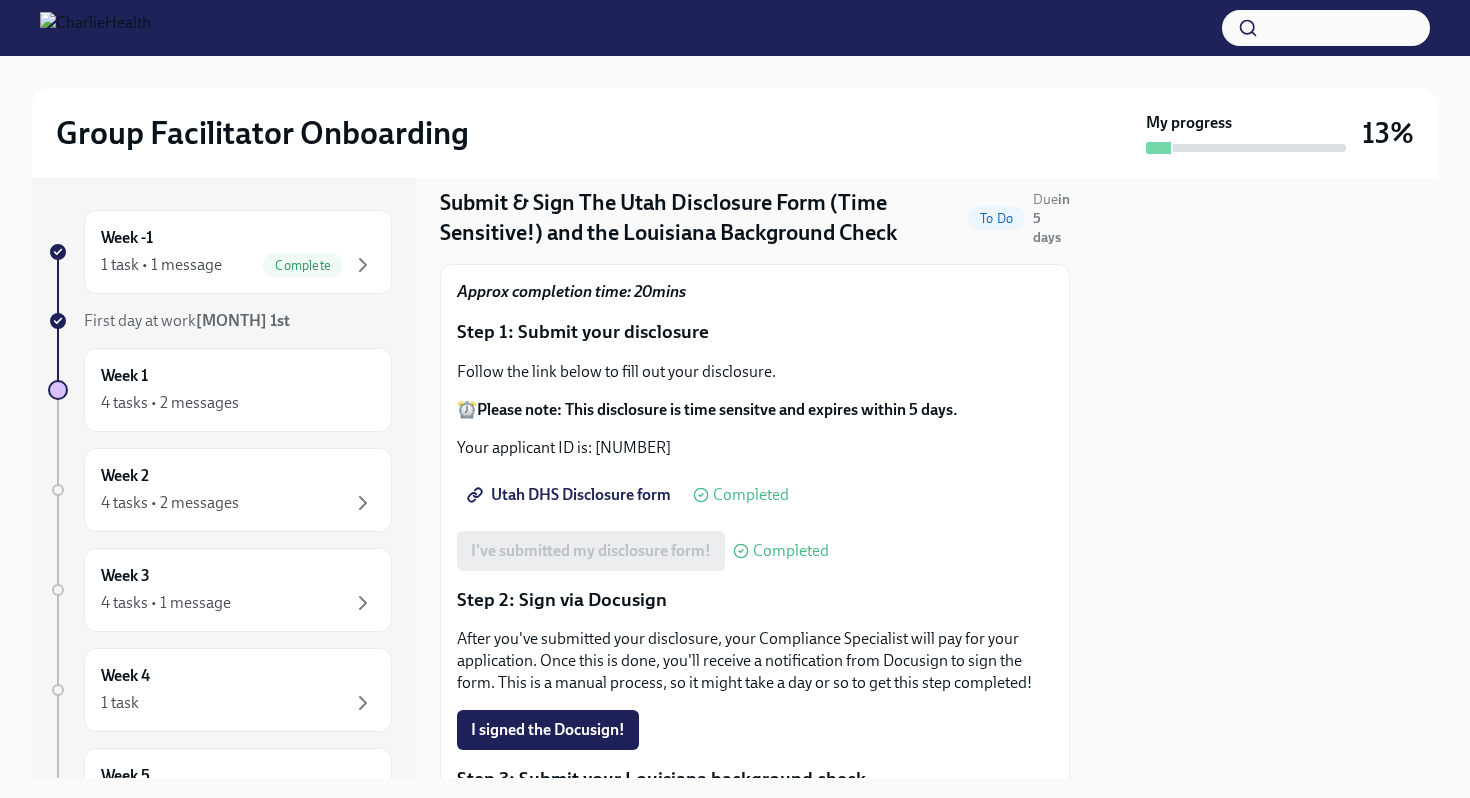 scroll, scrollTop: 0, scrollLeft: 0, axis: both 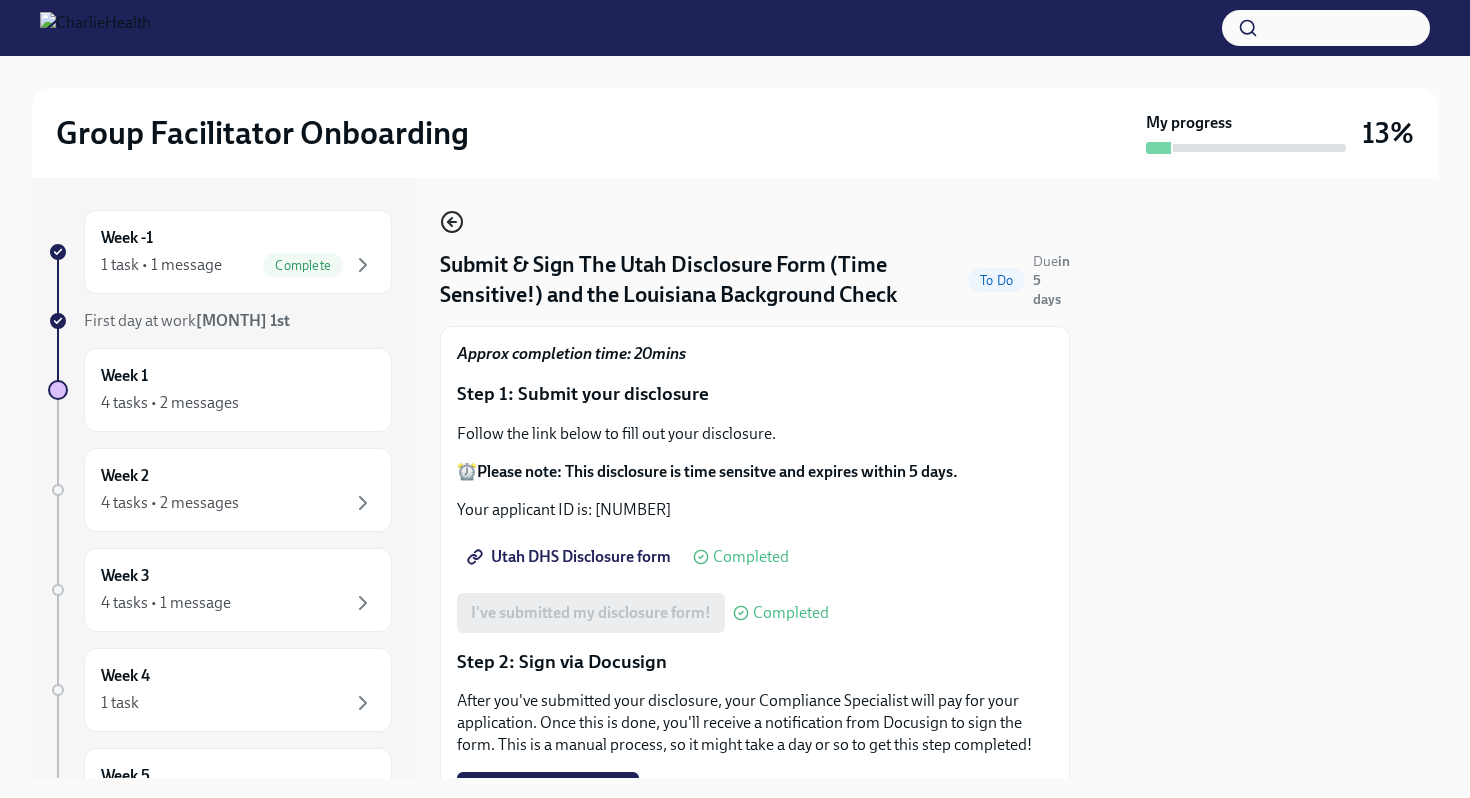 click 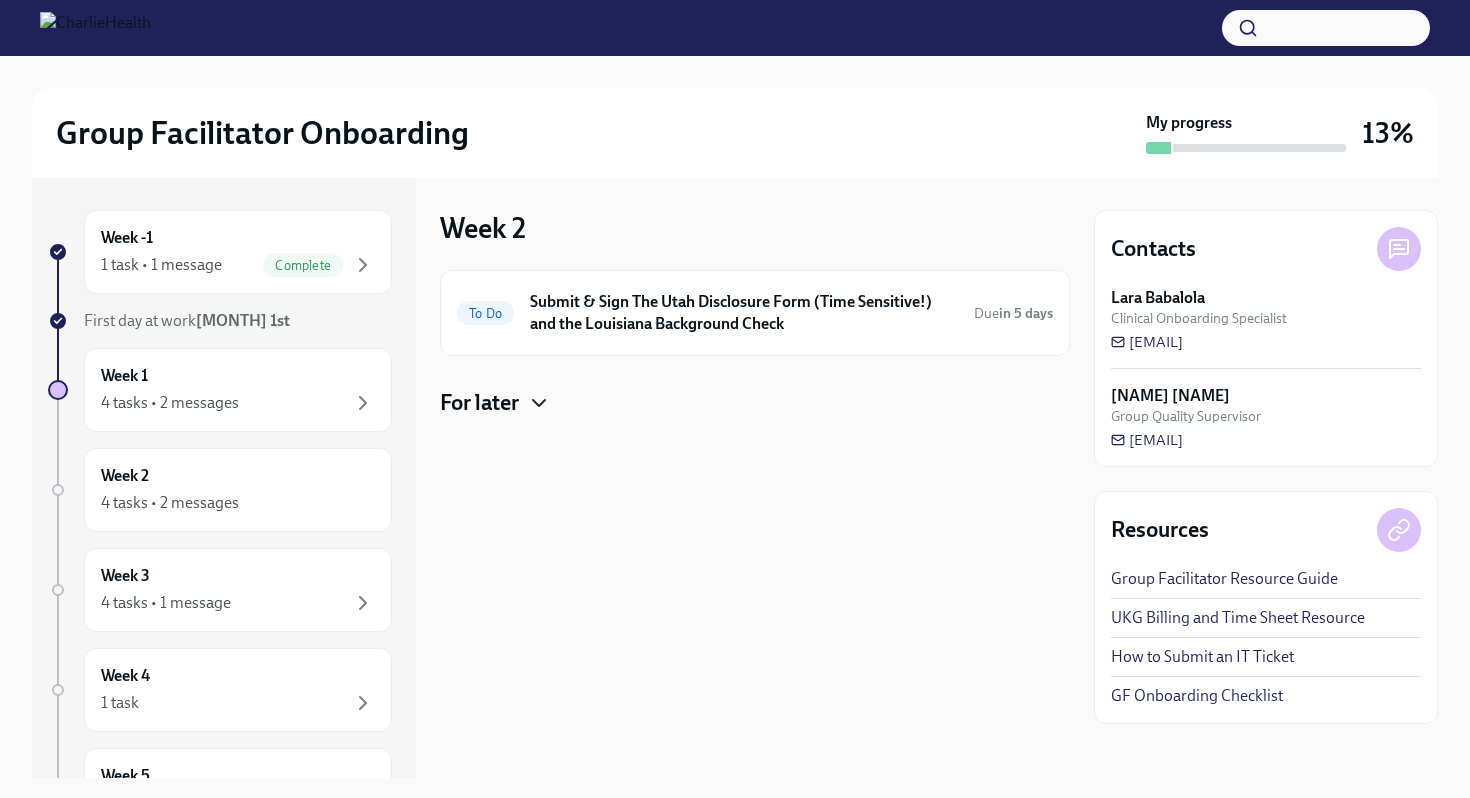 click 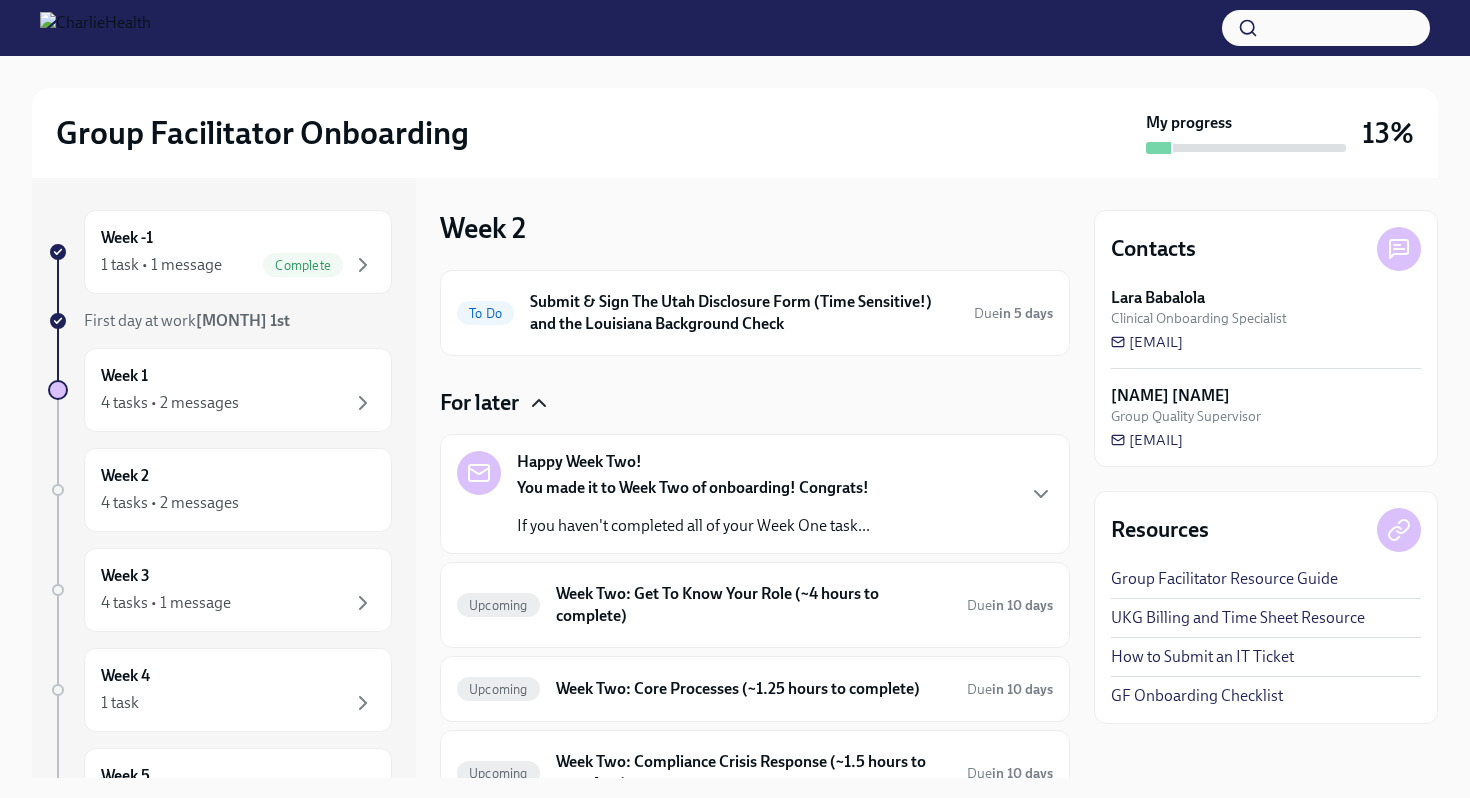 scroll, scrollTop: 235, scrollLeft: 0, axis: vertical 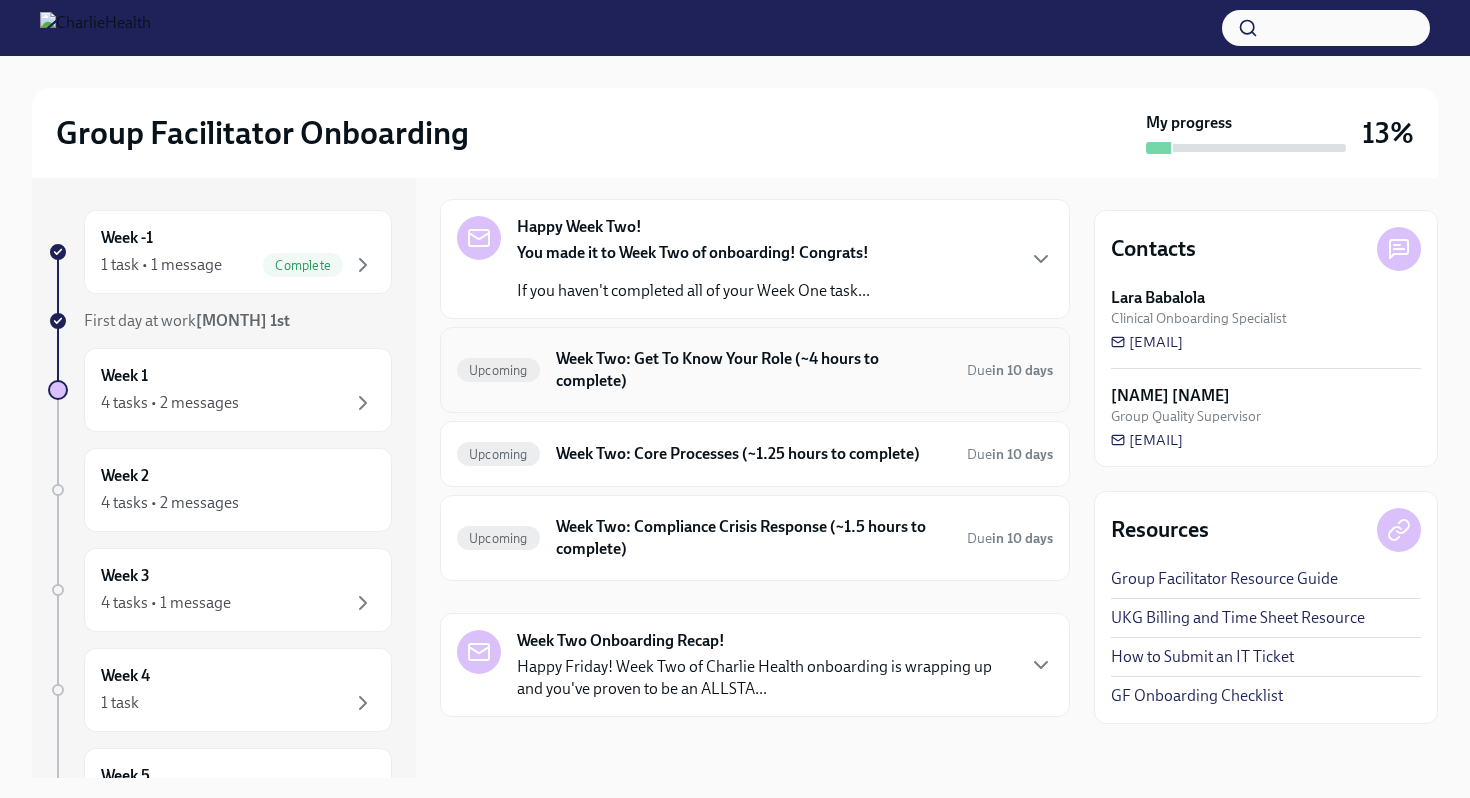 click on "Upcoming Week Two: Get To Know Your Role (~4 hours to complete) Due  in 10 days" at bounding box center (755, 370) 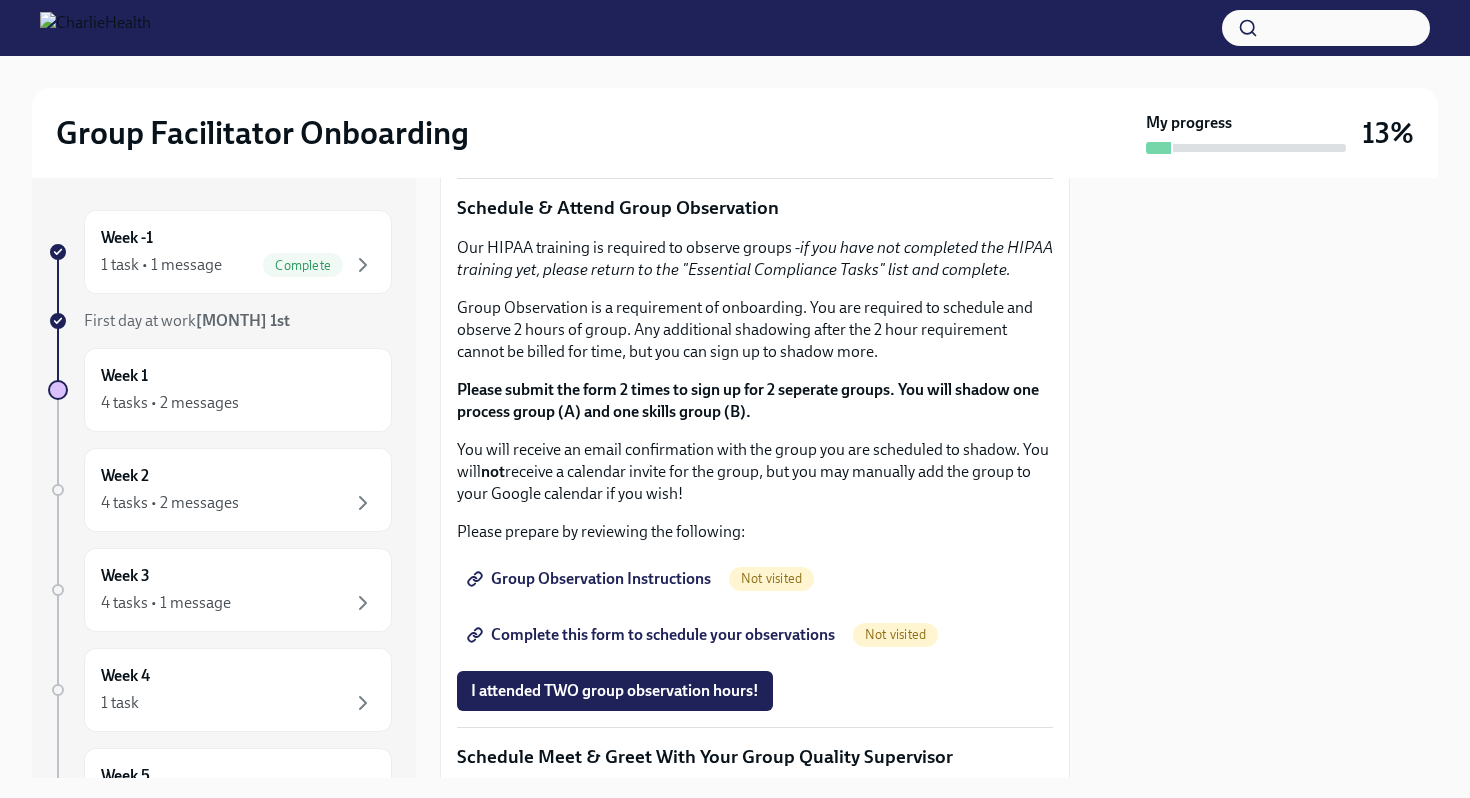scroll, scrollTop: 1027, scrollLeft: 0, axis: vertical 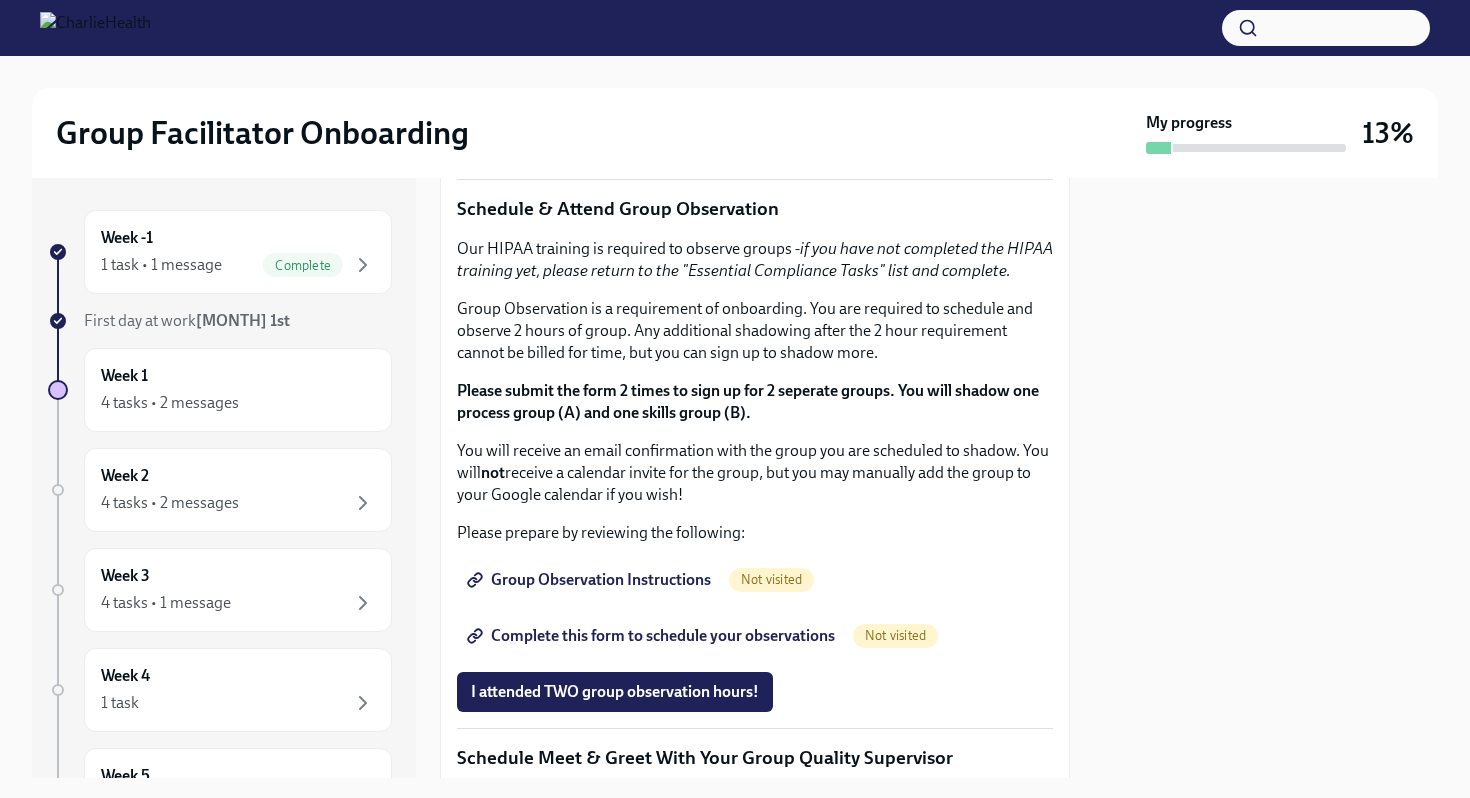 click on "Click here to access your Docebo!" at bounding box center [591, 57] 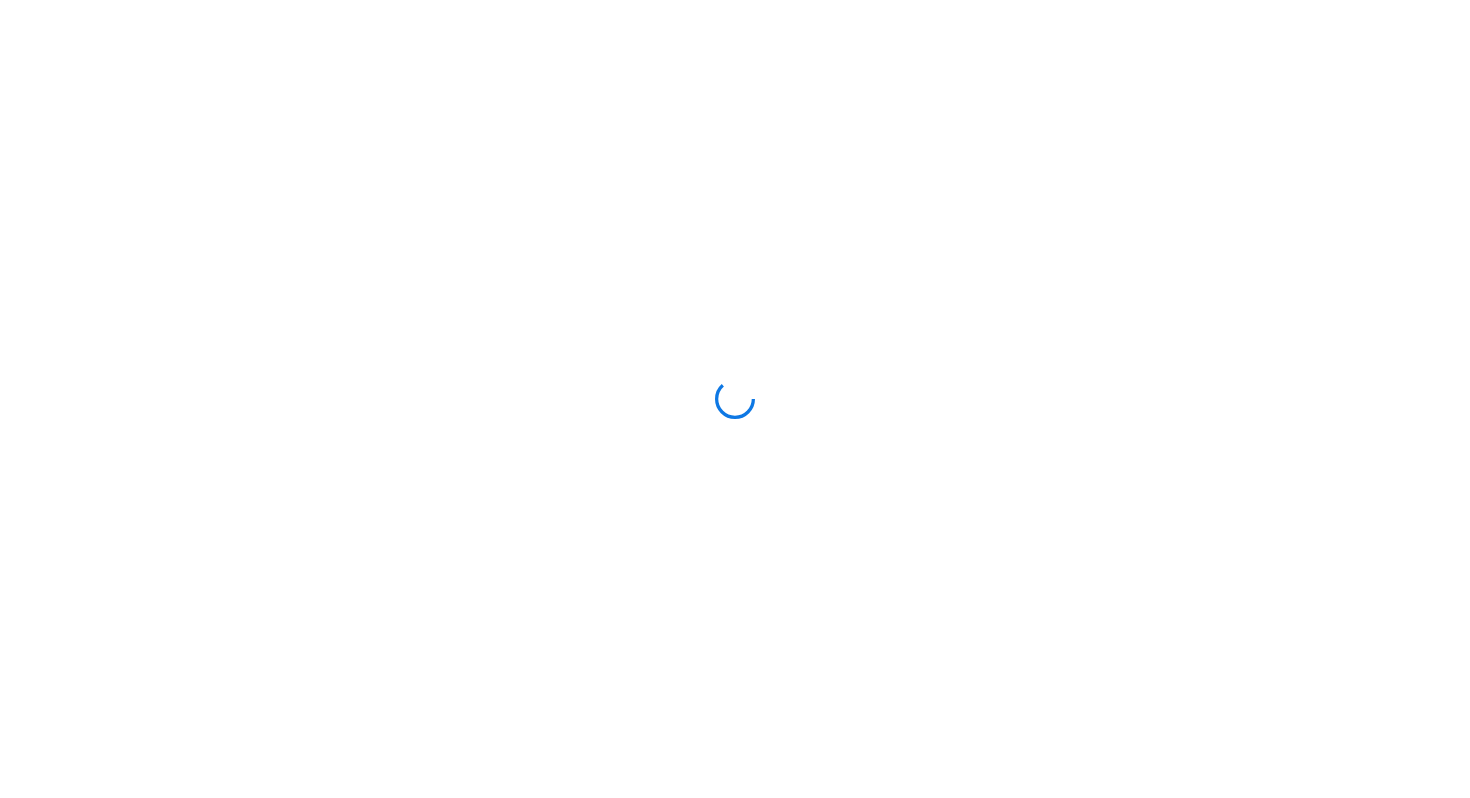 scroll, scrollTop: 0, scrollLeft: 0, axis: both 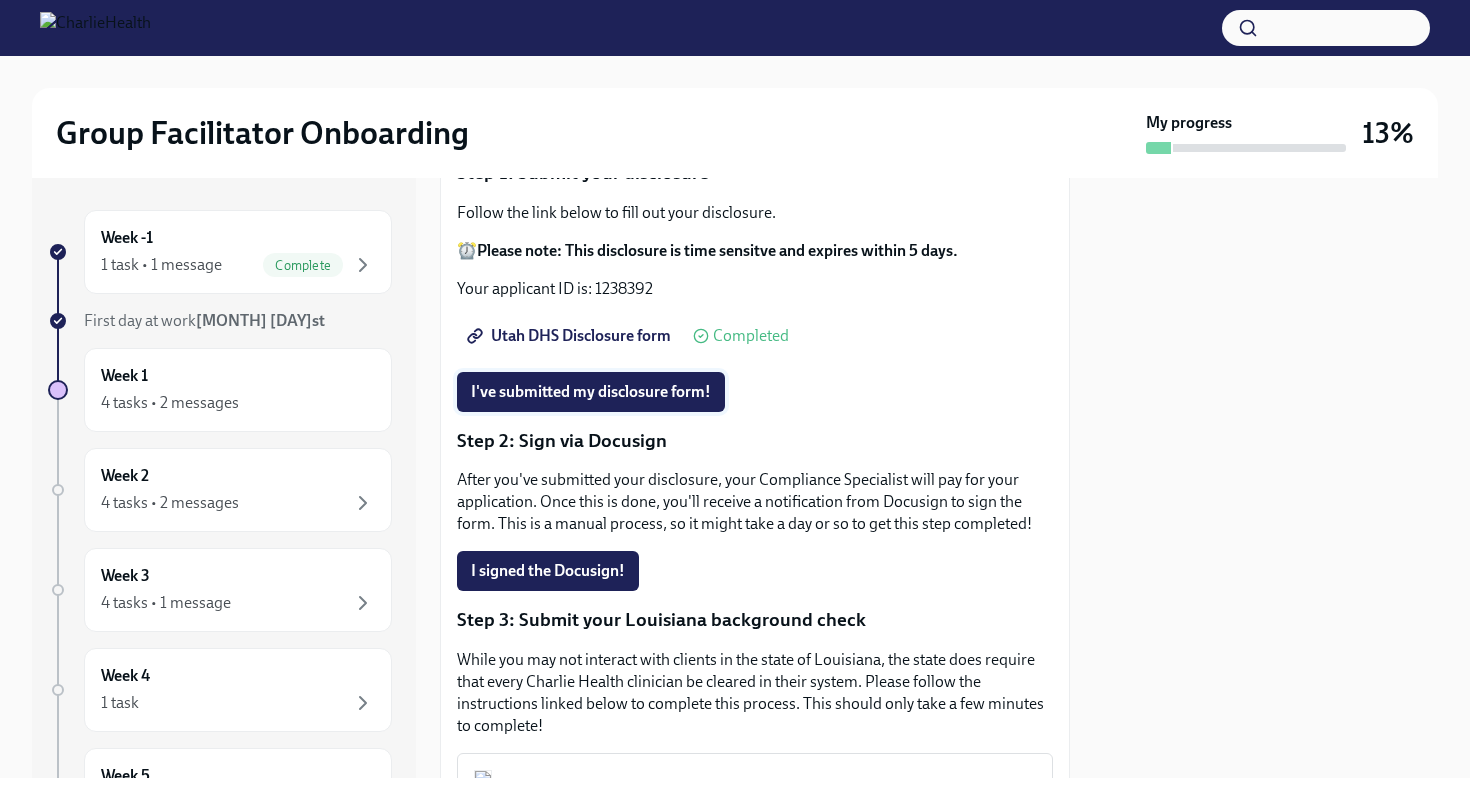 click on "I've submitted my disclosure form!" at bounding box center [591, 392] 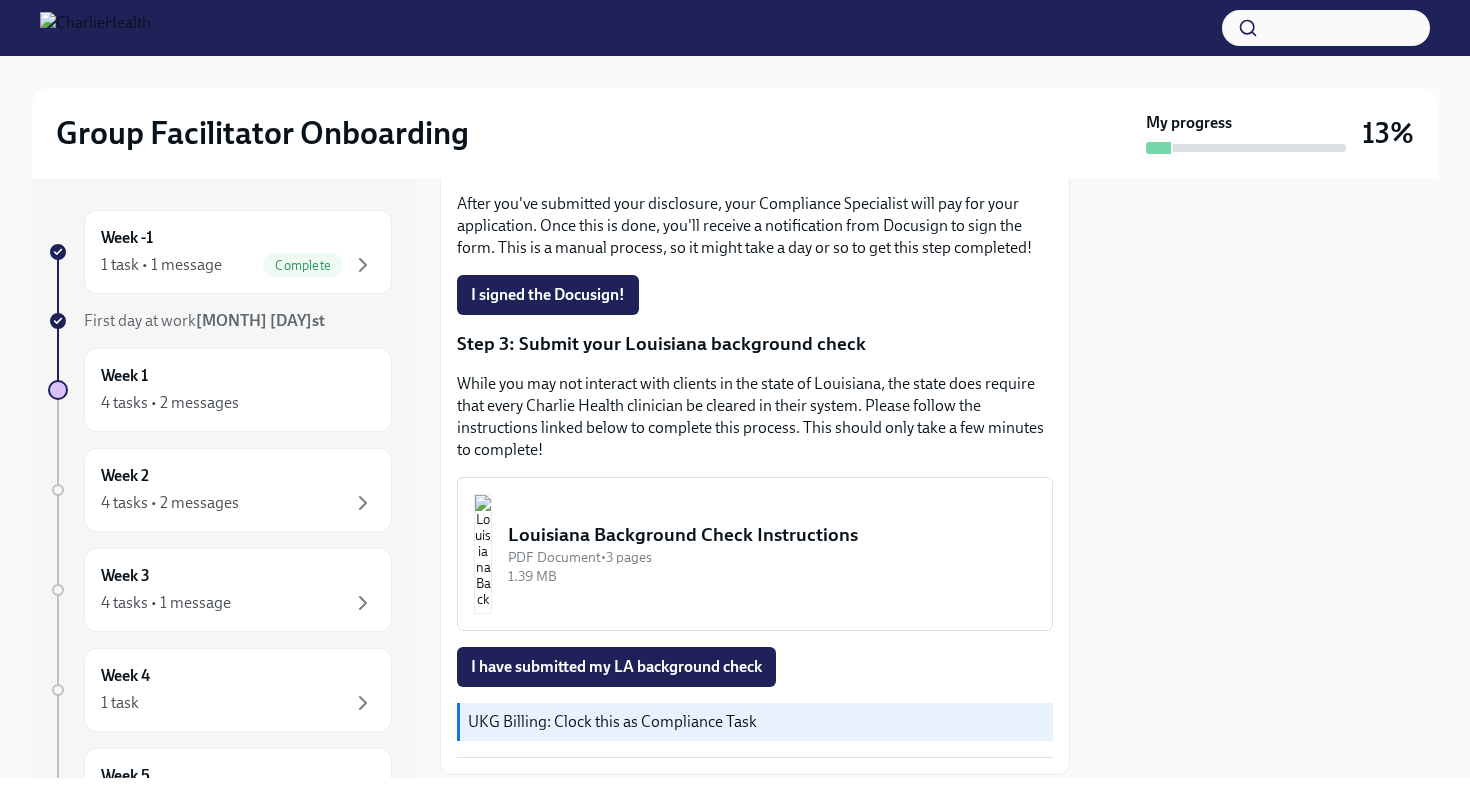 scroll, scrollTop: 525, scrollLeft: 0, axis: vertical 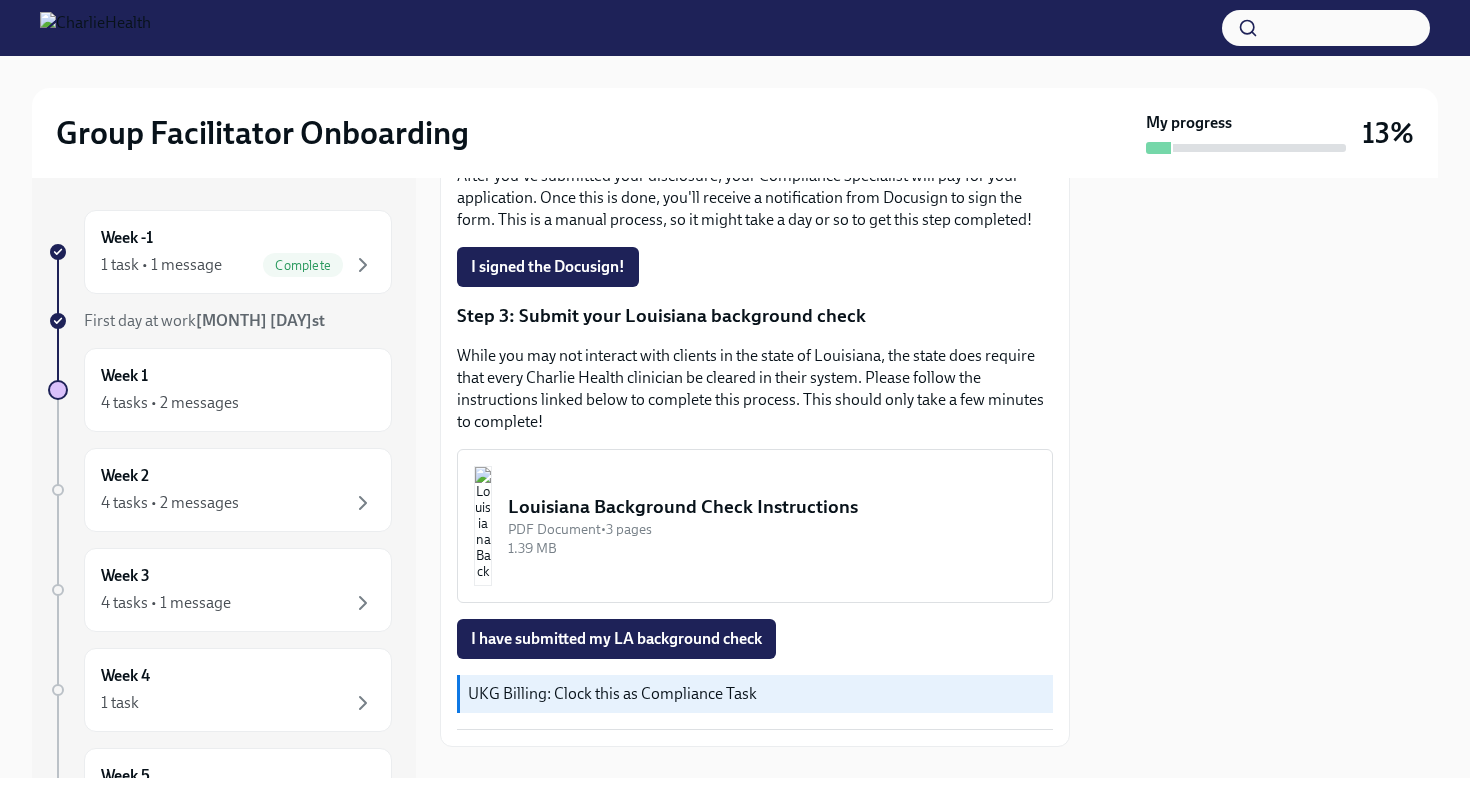 click on "Louisiana Background Check Instructions" at bounding box center (772, 507) 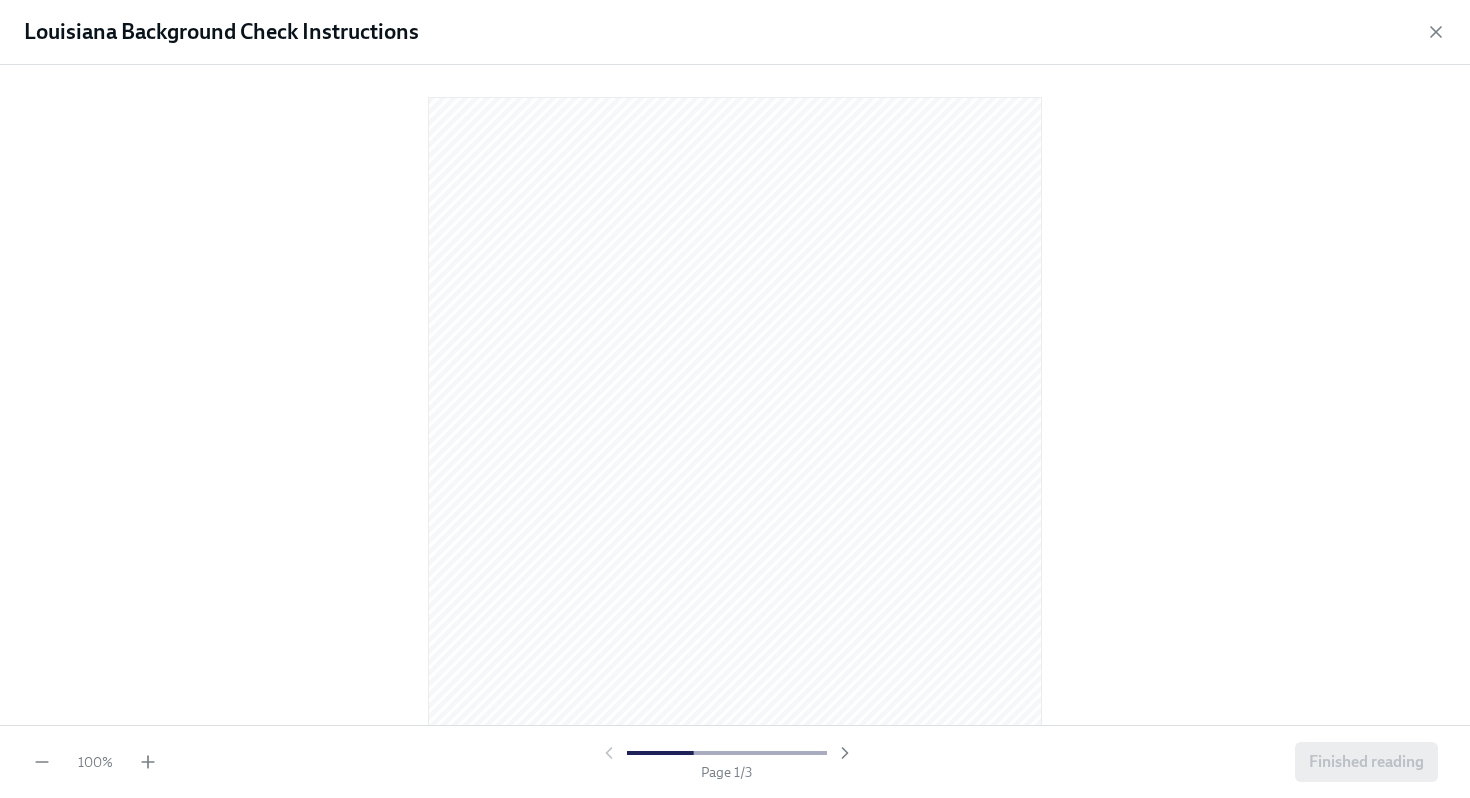 scroll, scrollTop: 20, scrollLeft: 0, axis: vertical 